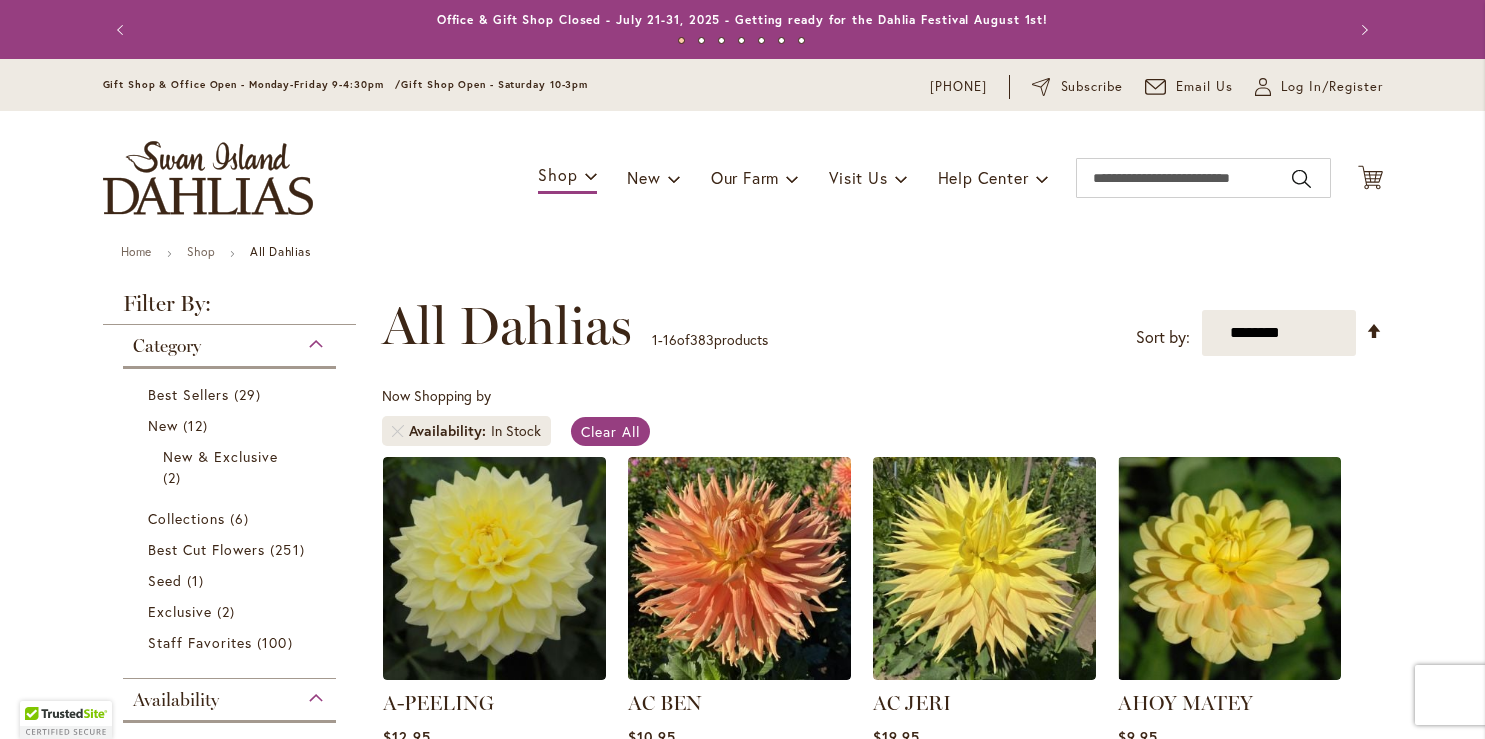 scroll, scrollTop: 0, scrollLeft: 0, axis: both 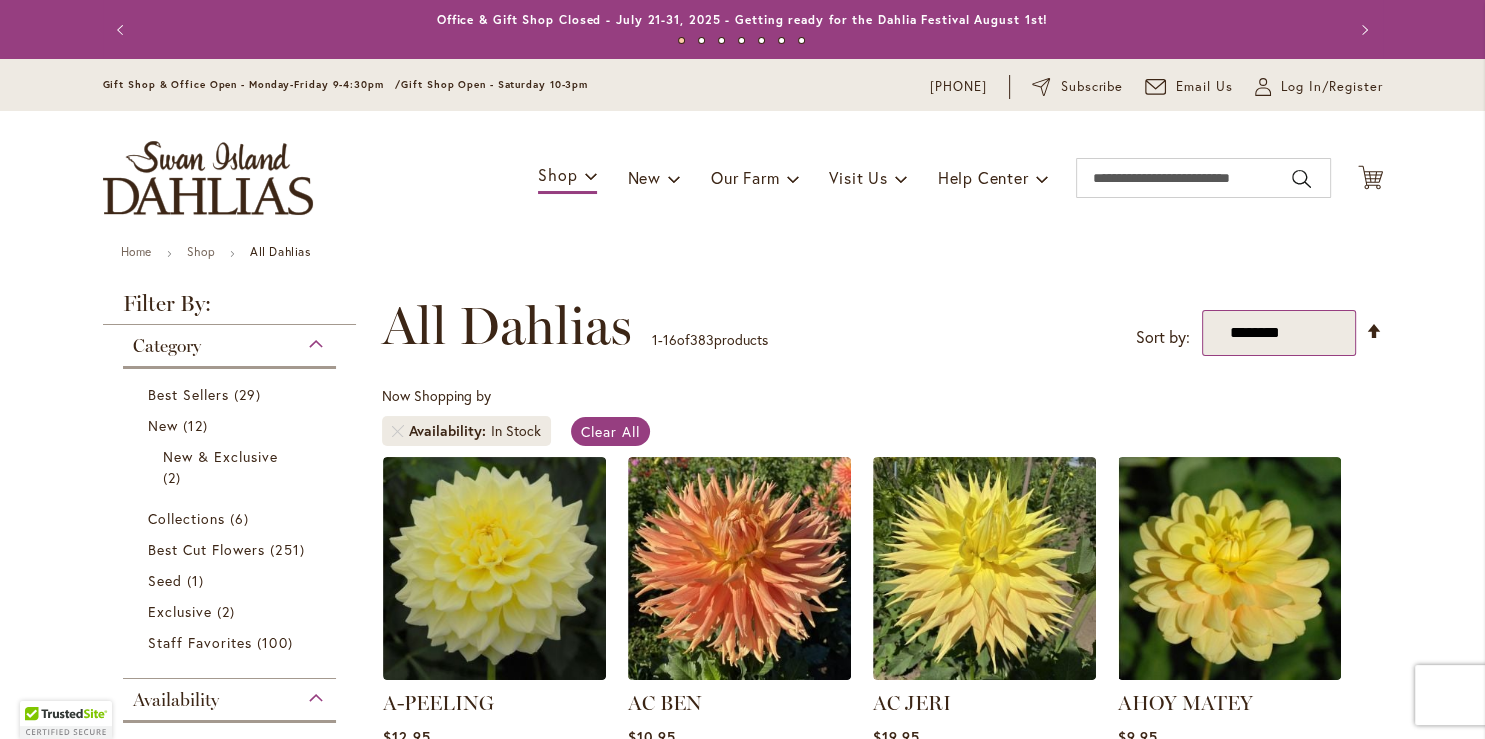 type on "**********" 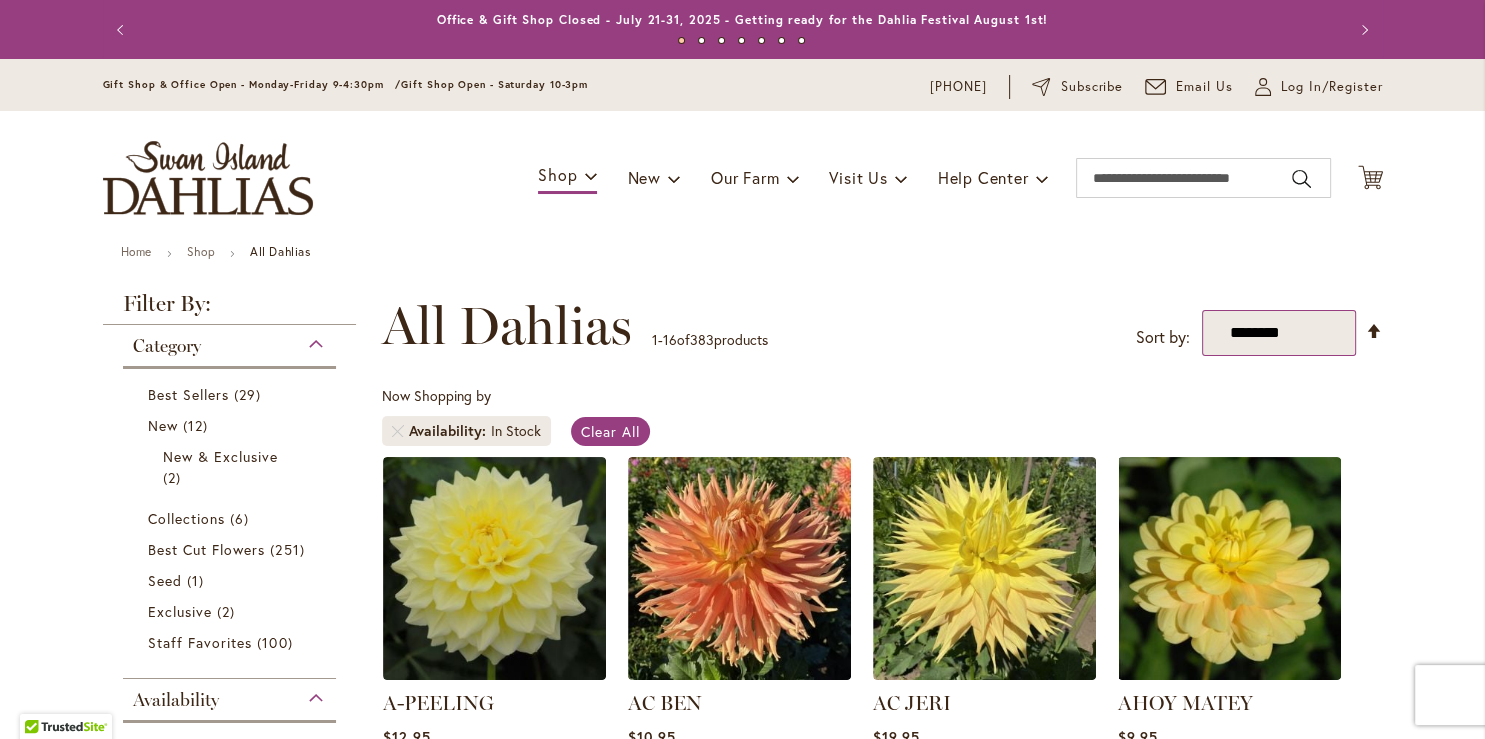 select on "*****" 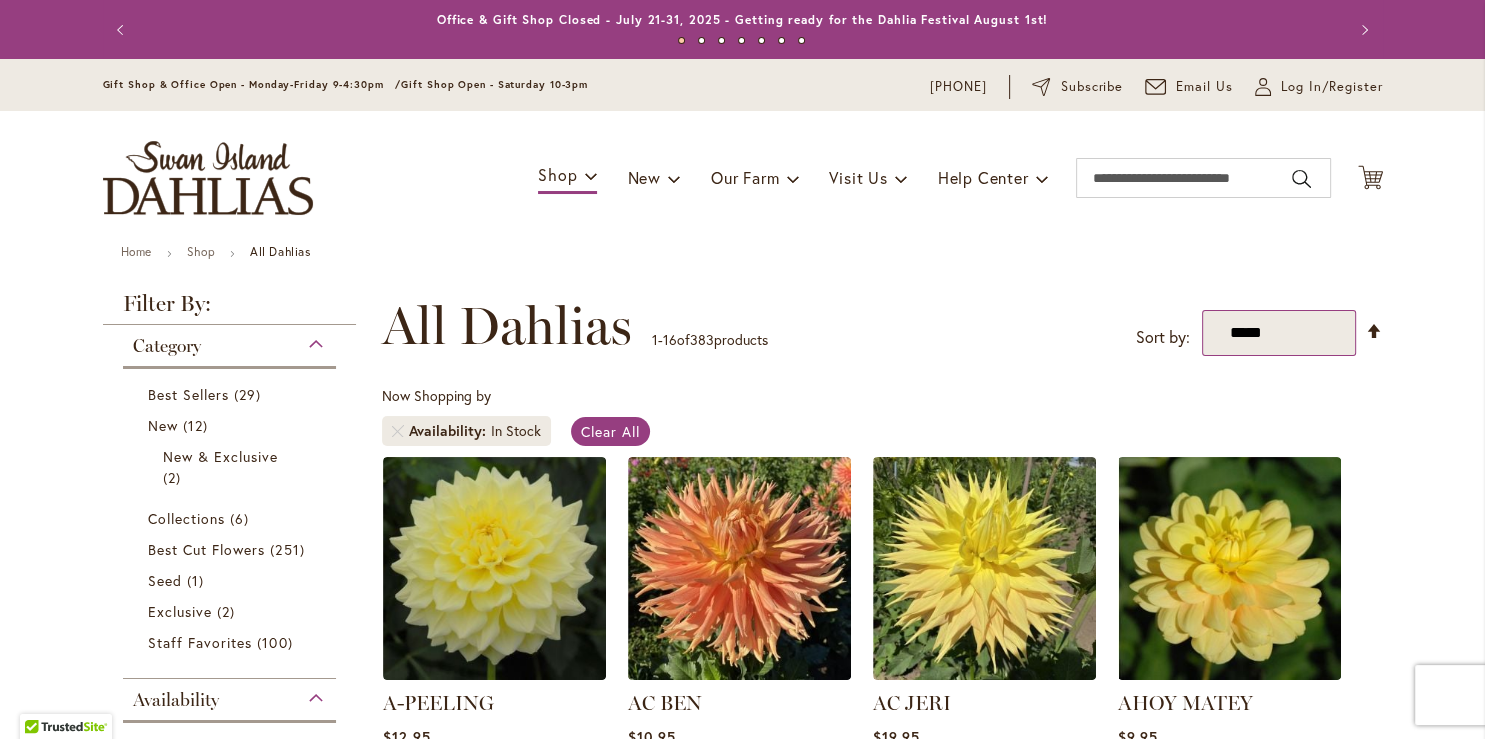 click on "*****" at bounding box center [0, 0] 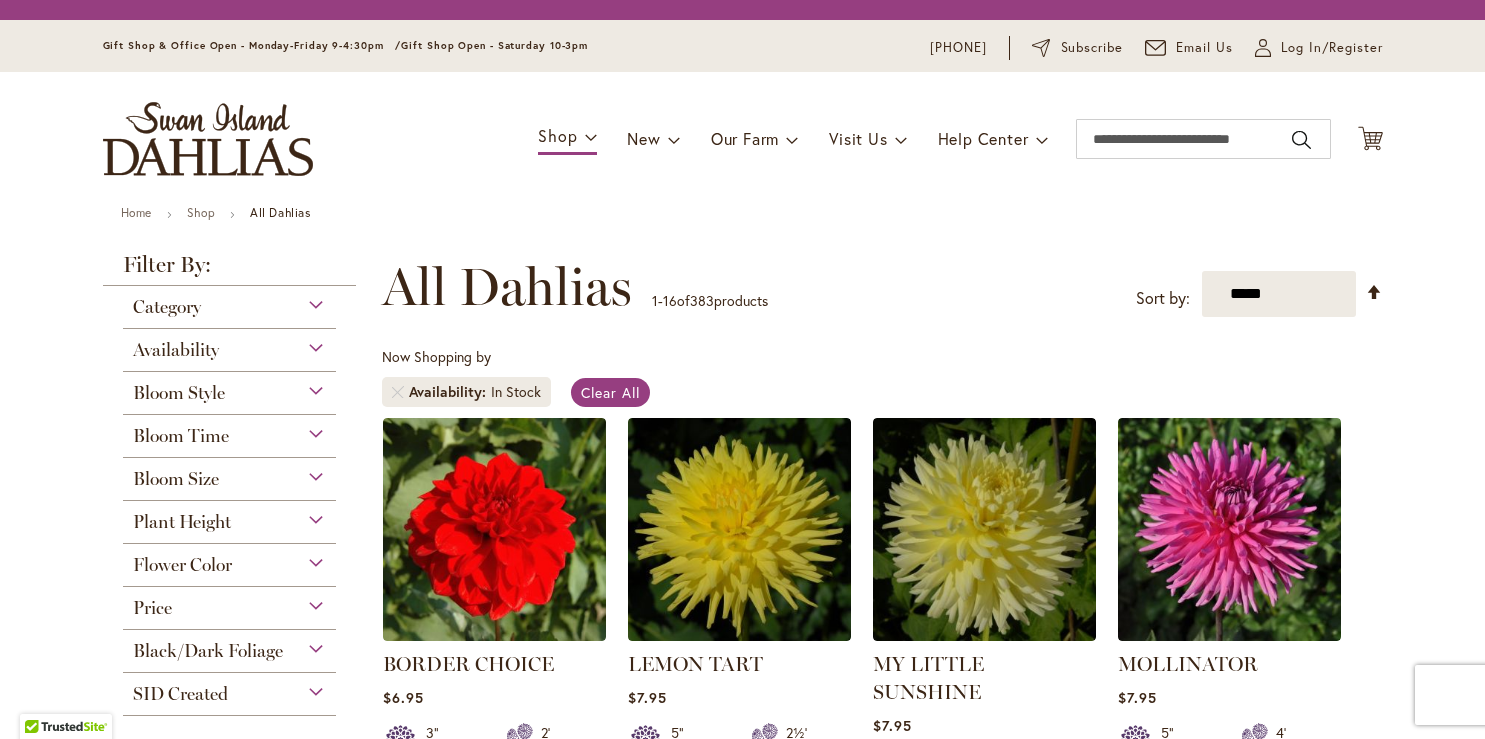 scroll, scrollTop: 0, scrollLeft: 0, axis: both 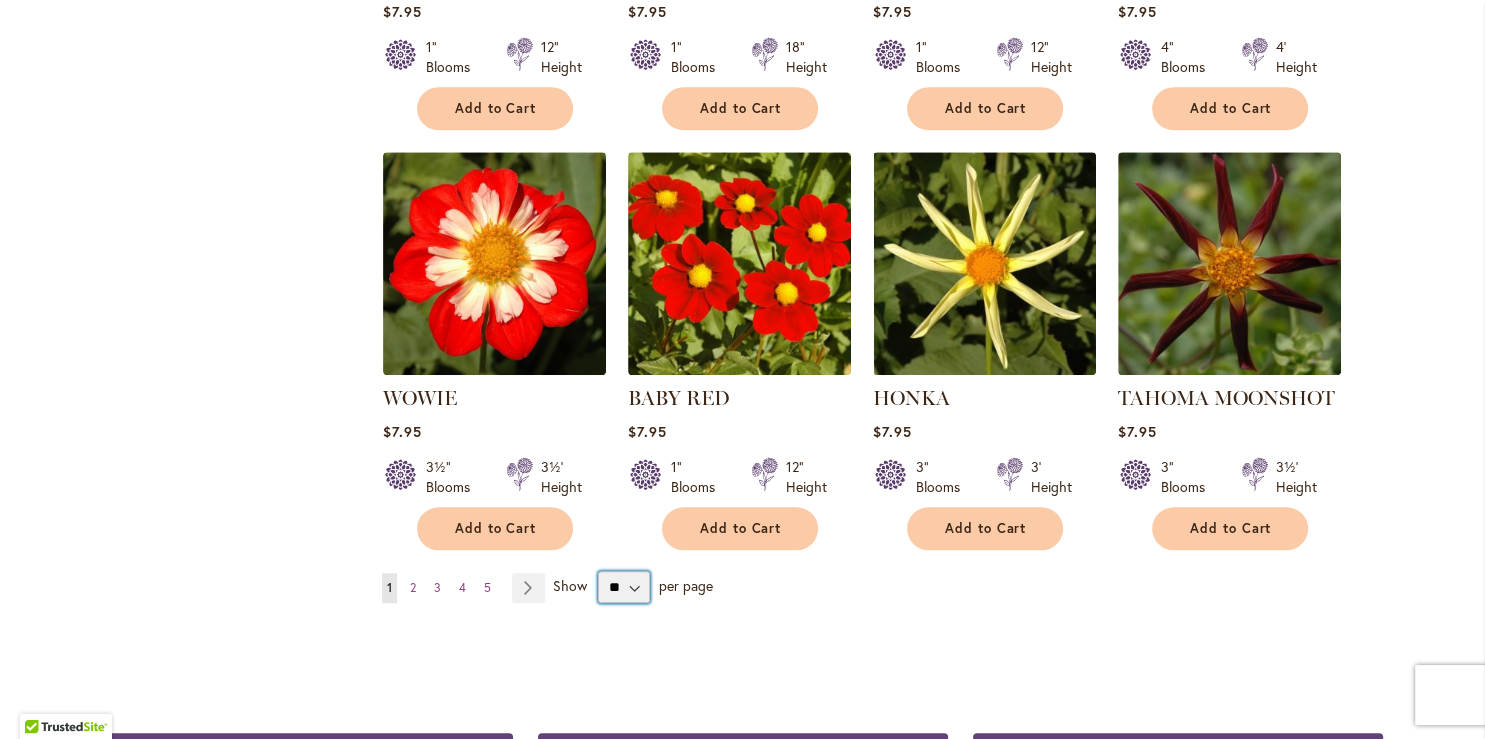 click on "**
**
**
**" at bounding box center (624, 587) 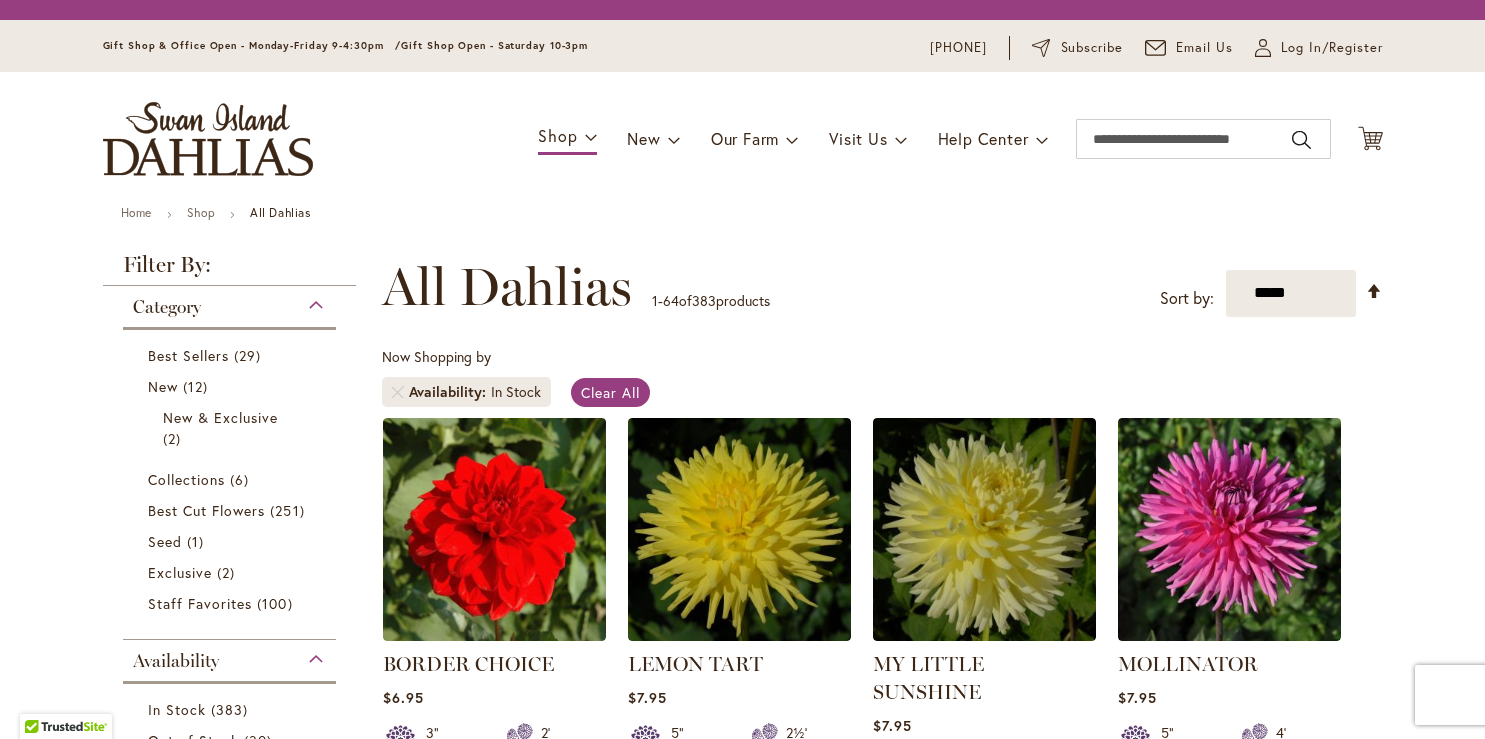 scroll, scrollTop: 0, scrollLeft: 0, axis: both 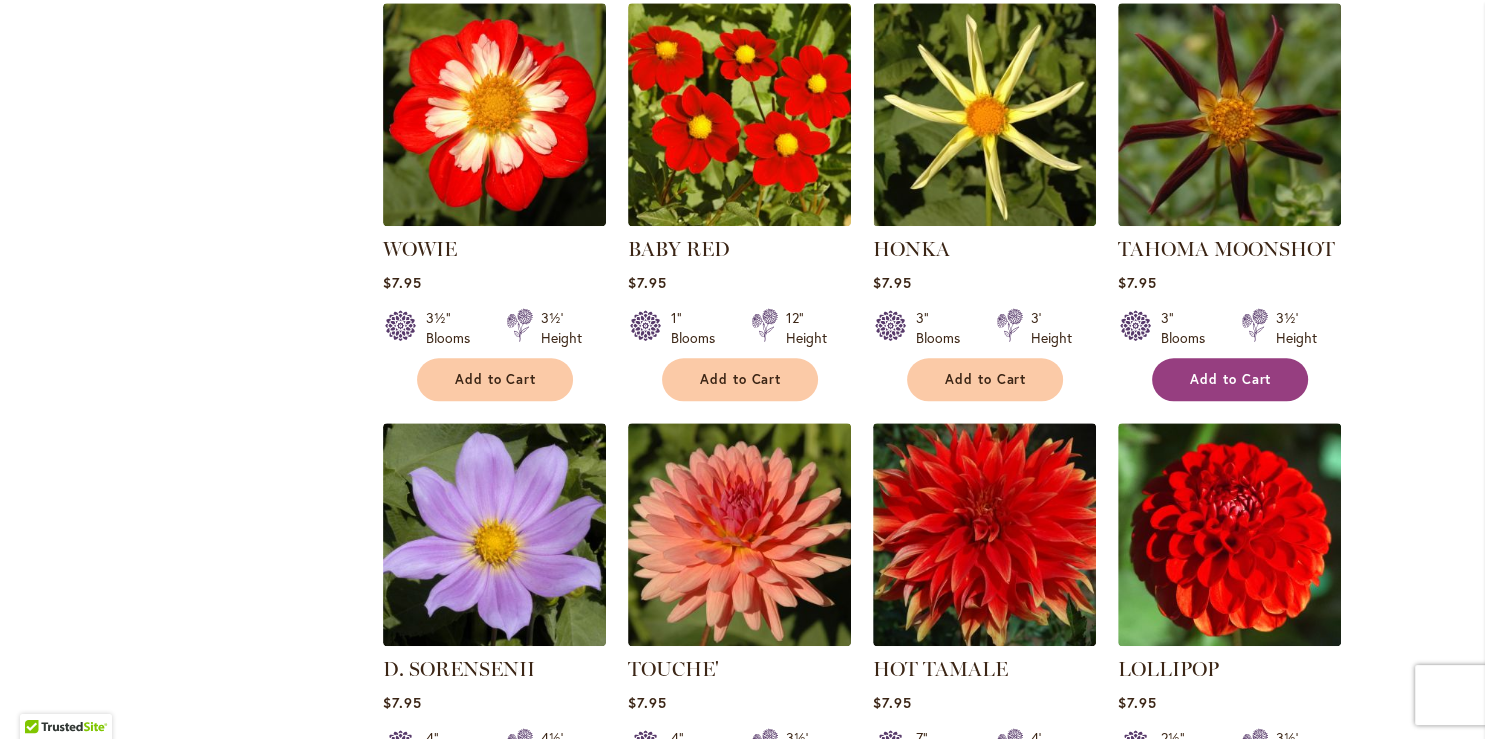 click on "Add to Cart" at bounding box center (1231, 379) 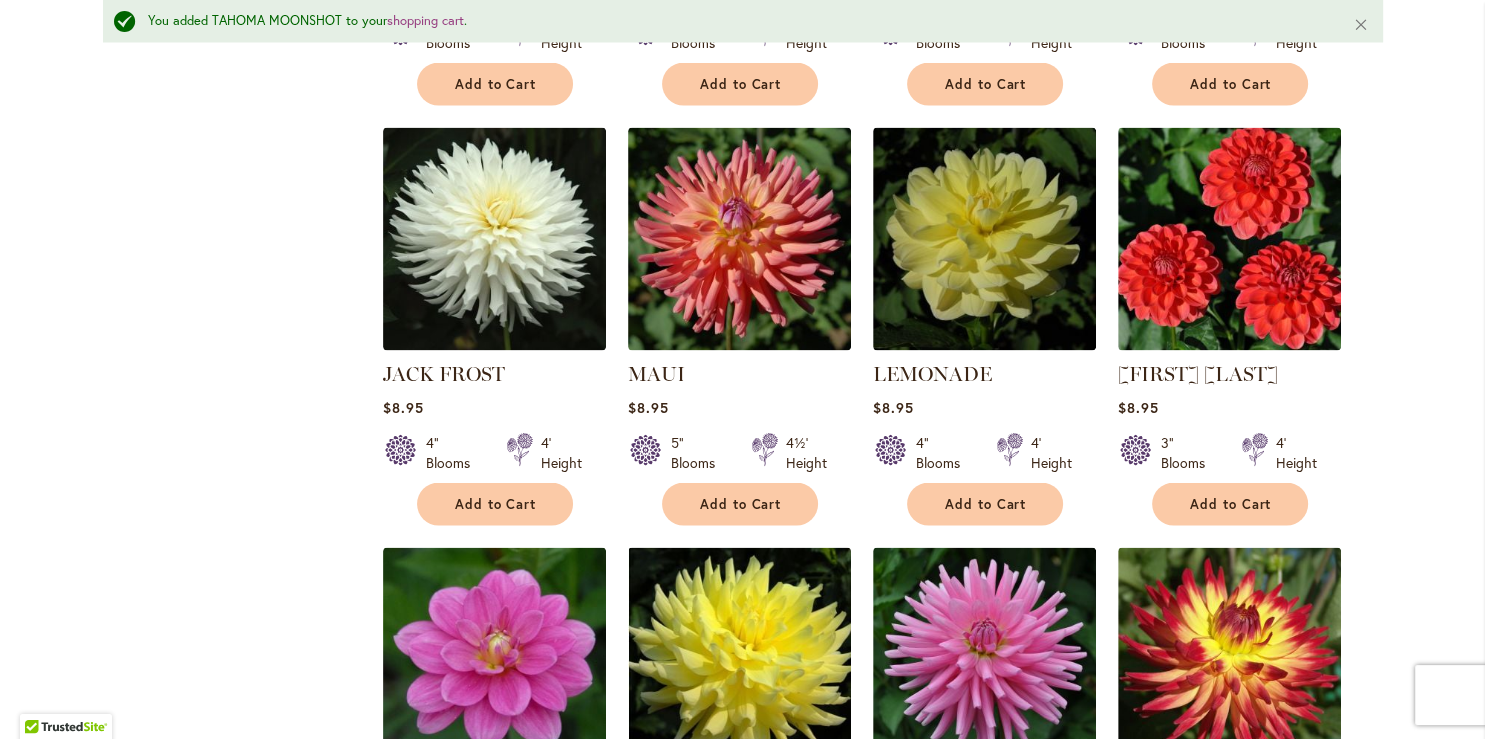 scroll, scrollTop: 3779, scrollLeft: 0, axis: vertical 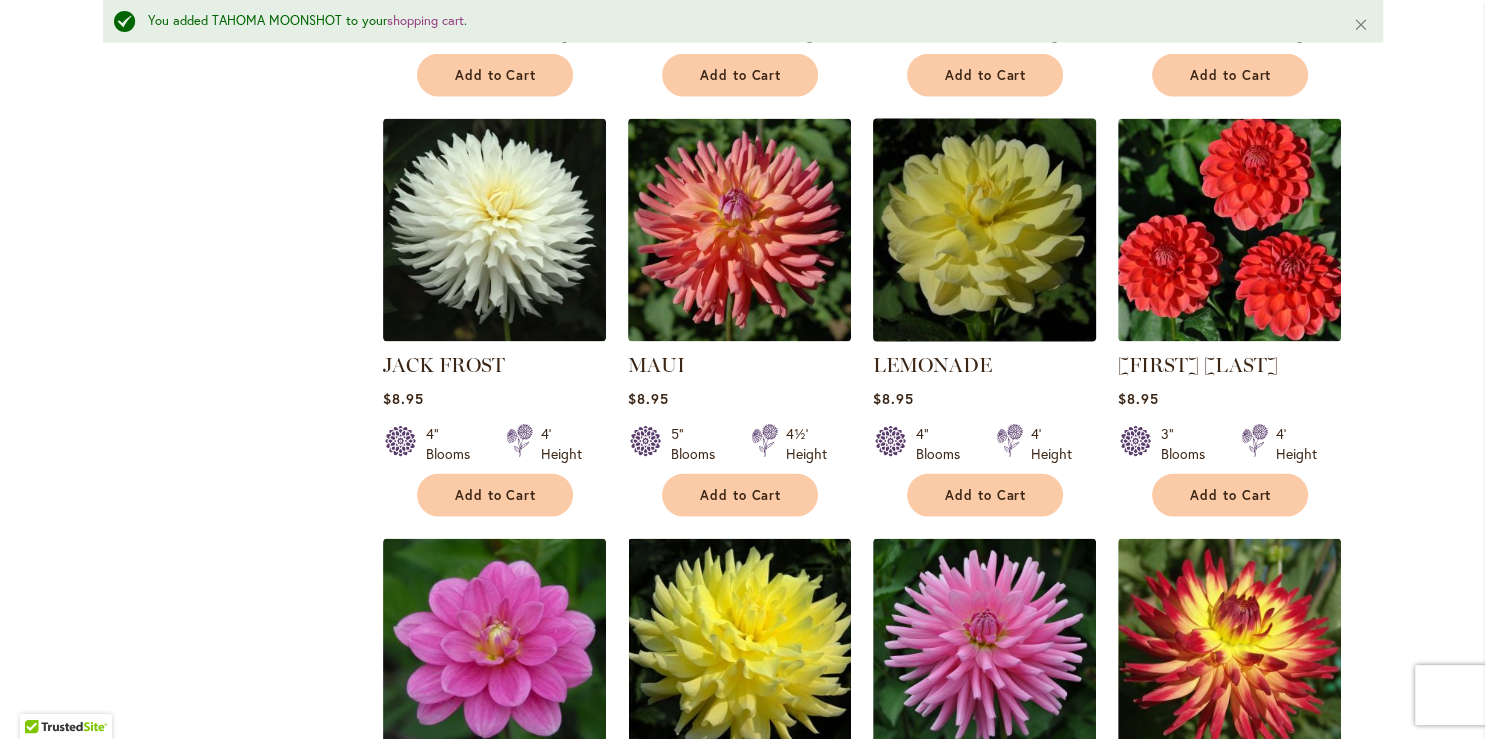click at bounding box center (984, 230) 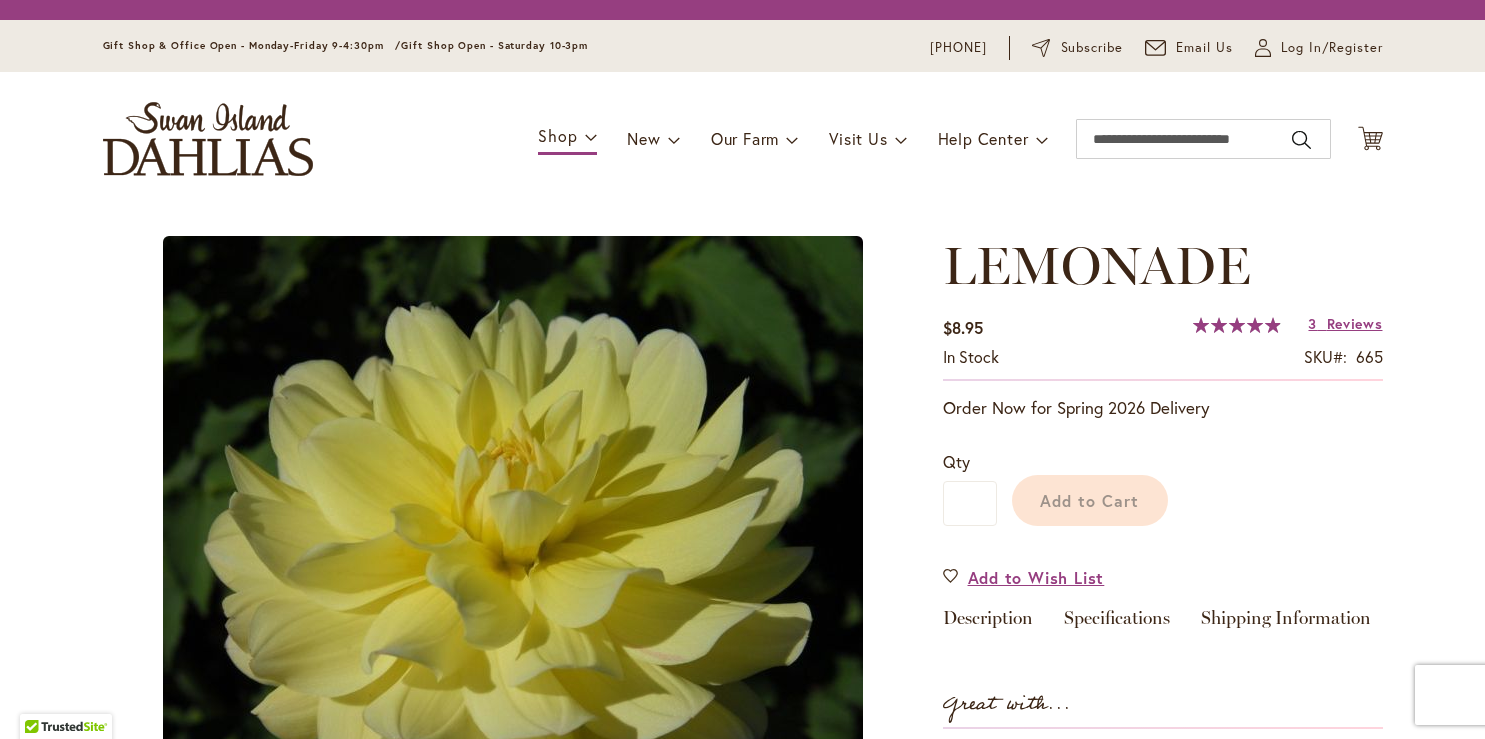 scroll, scrollTop: 0, scrollLeft: 0, axis: both 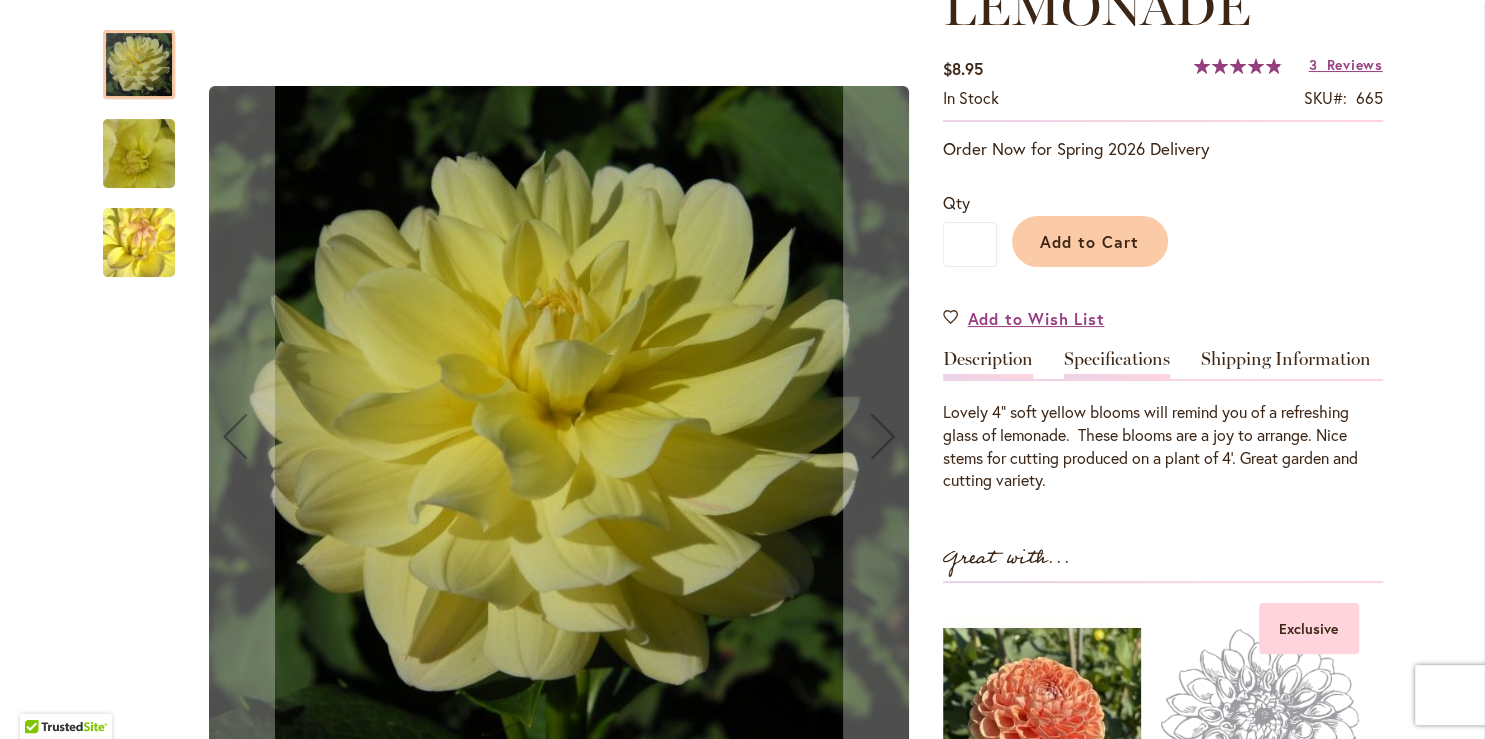 click on "Specifications" at bounding box center [1117, 364] 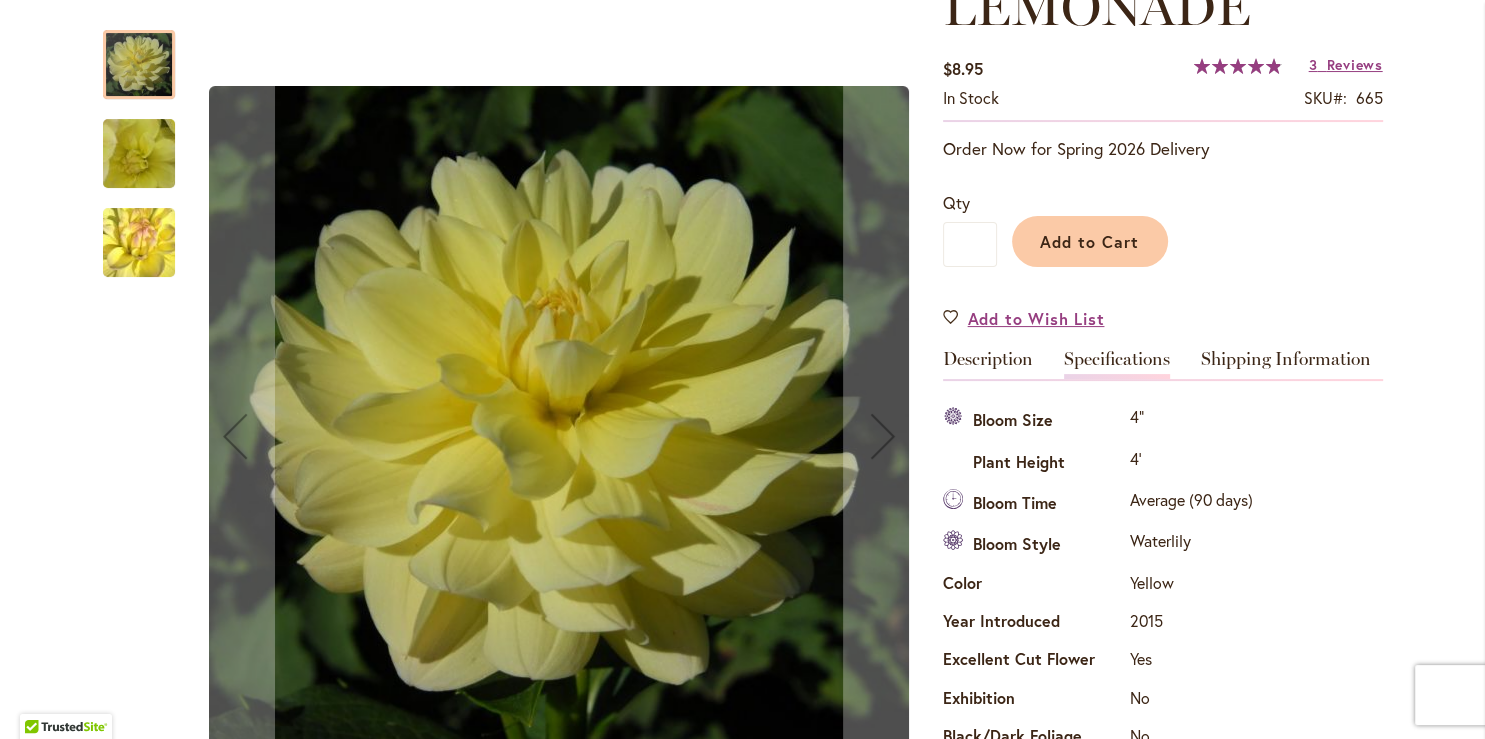 scroll, scrollTop: 664, scrollLeft: 0, axis: vertical 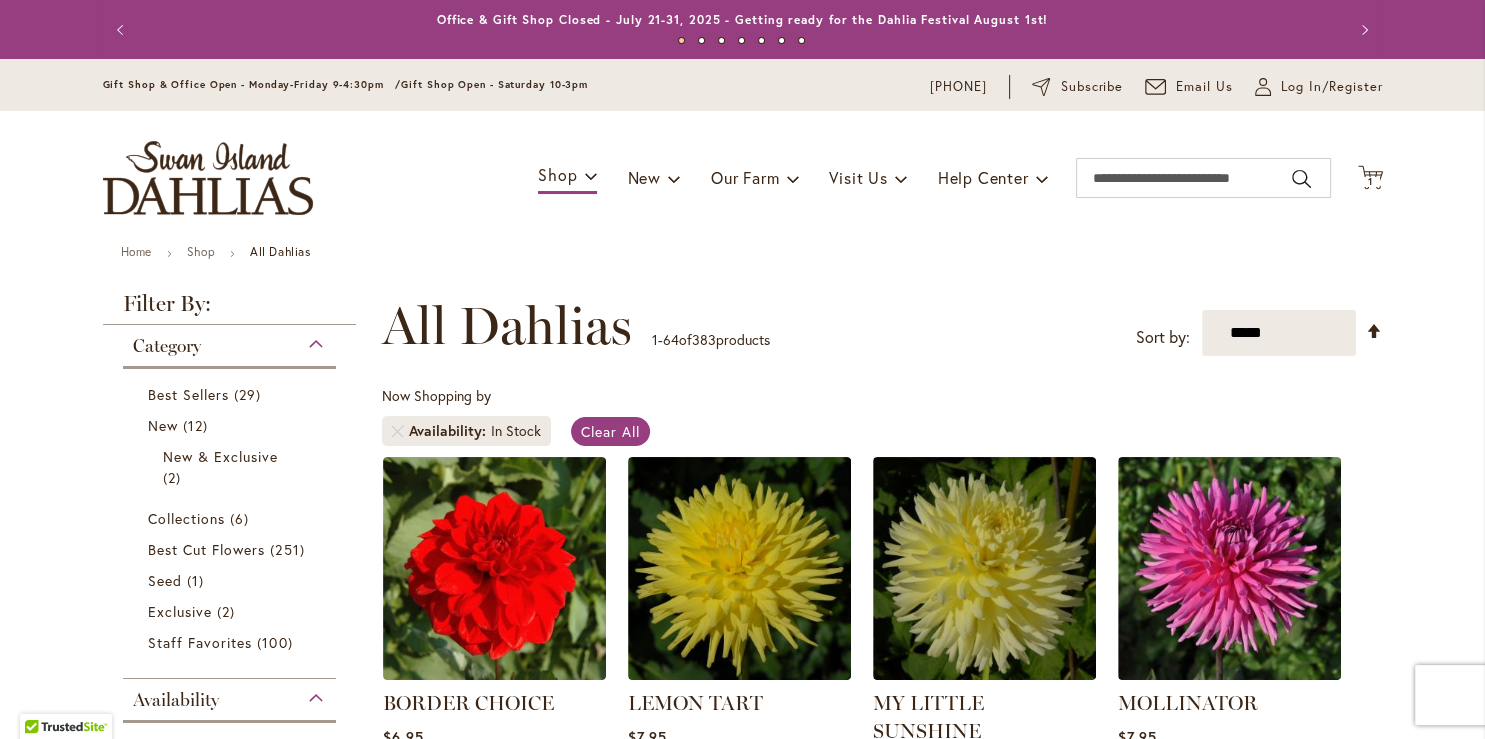 type on "**********" 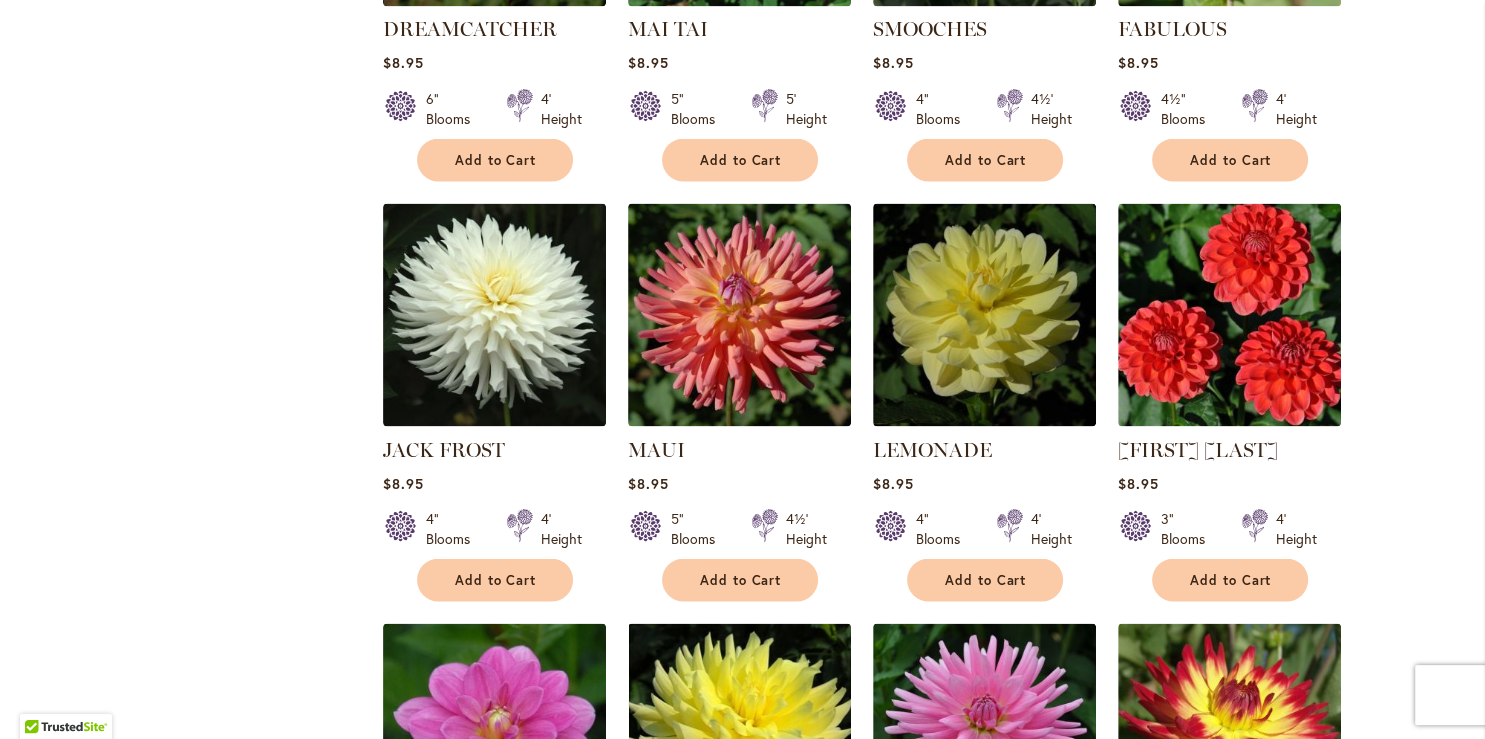 scroll, scrollTop: 3660, scrollLeft: 0, axis: vertical 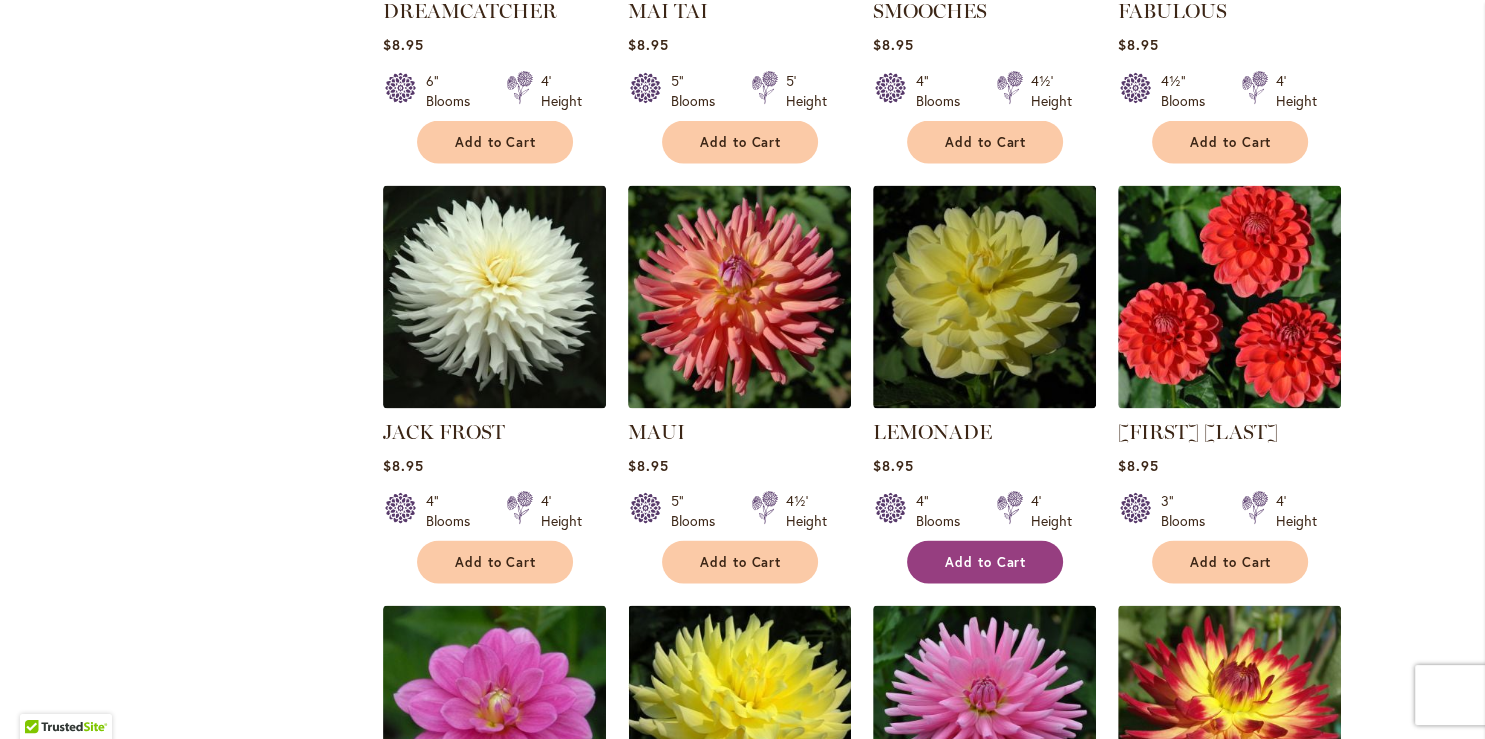click on "Add to Cart" at bounding box center (985, 561) 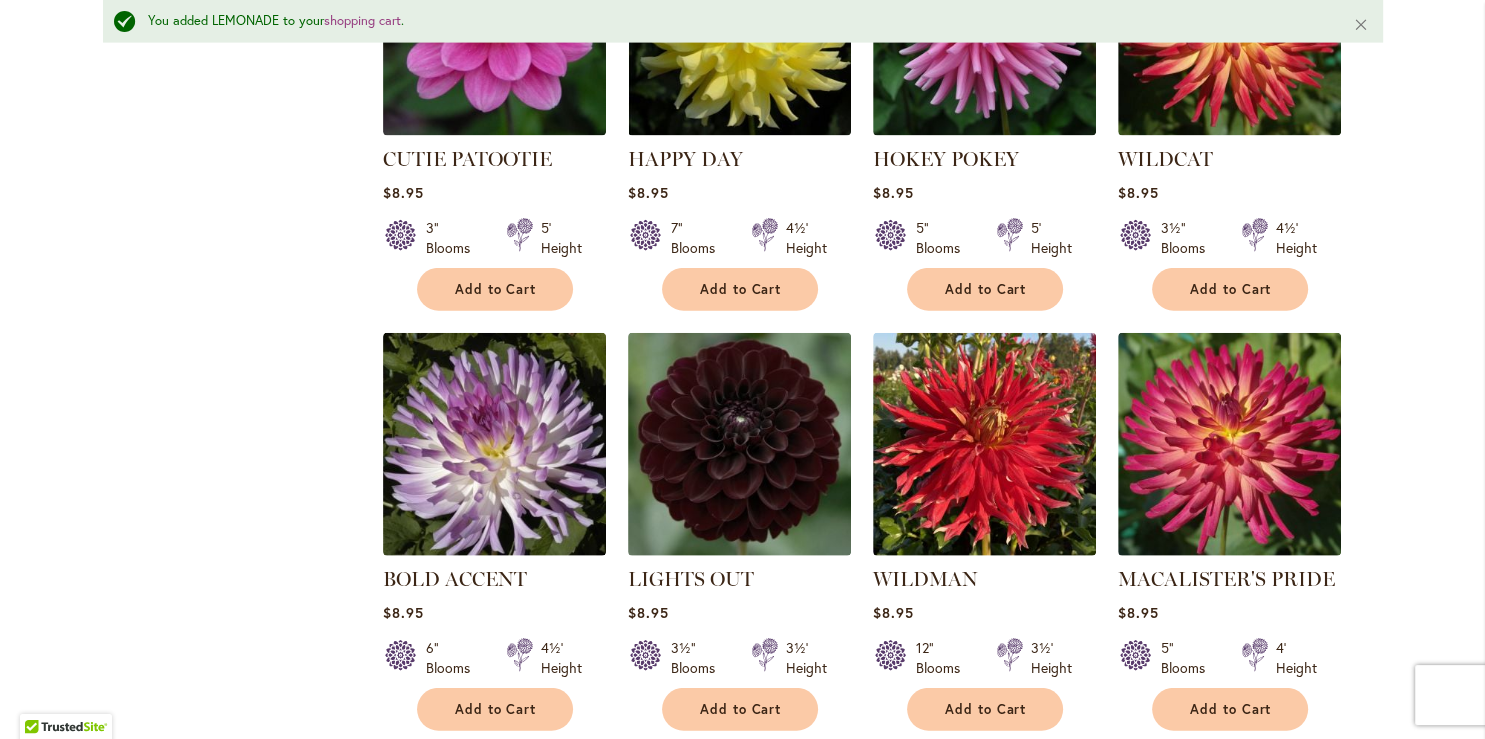 scroll, scrollTop: 4423, scrollLeft: 0, axis: vertical 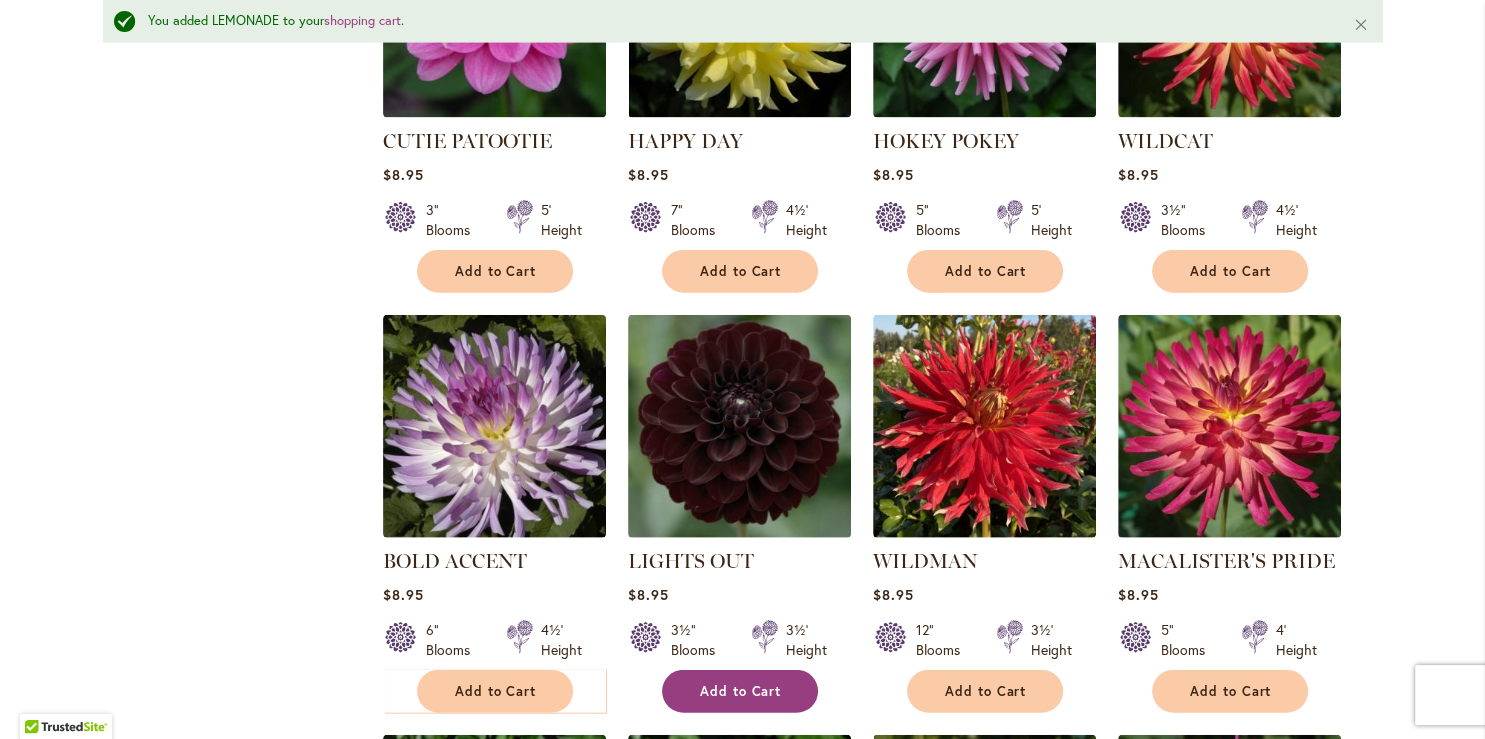 click on "Add to Cart" at bounding box center [741, 691] 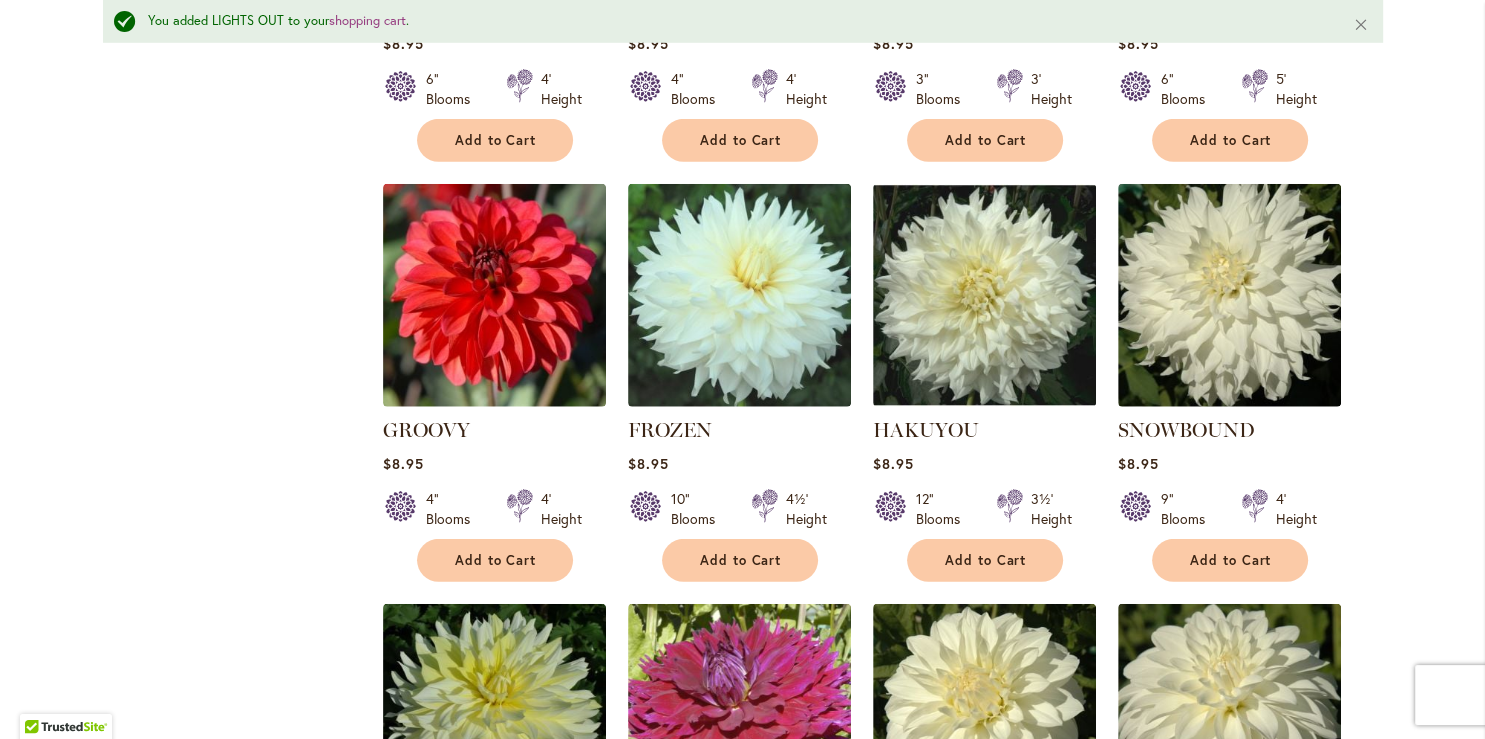 scroll, scrollTop: 5823, scrollLeft: 0, axis: vertical 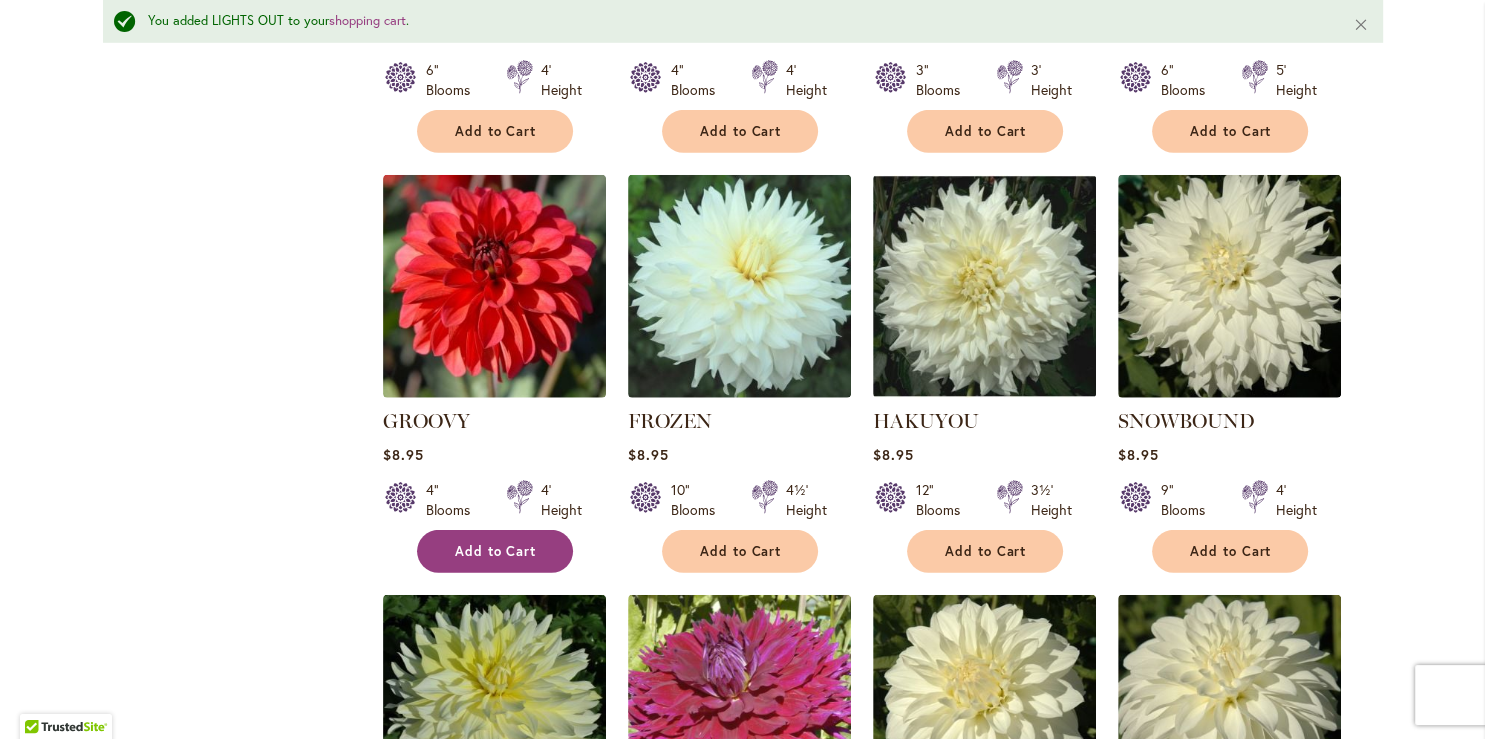 click on "Add to Cart" at bounding box center (496, 551) 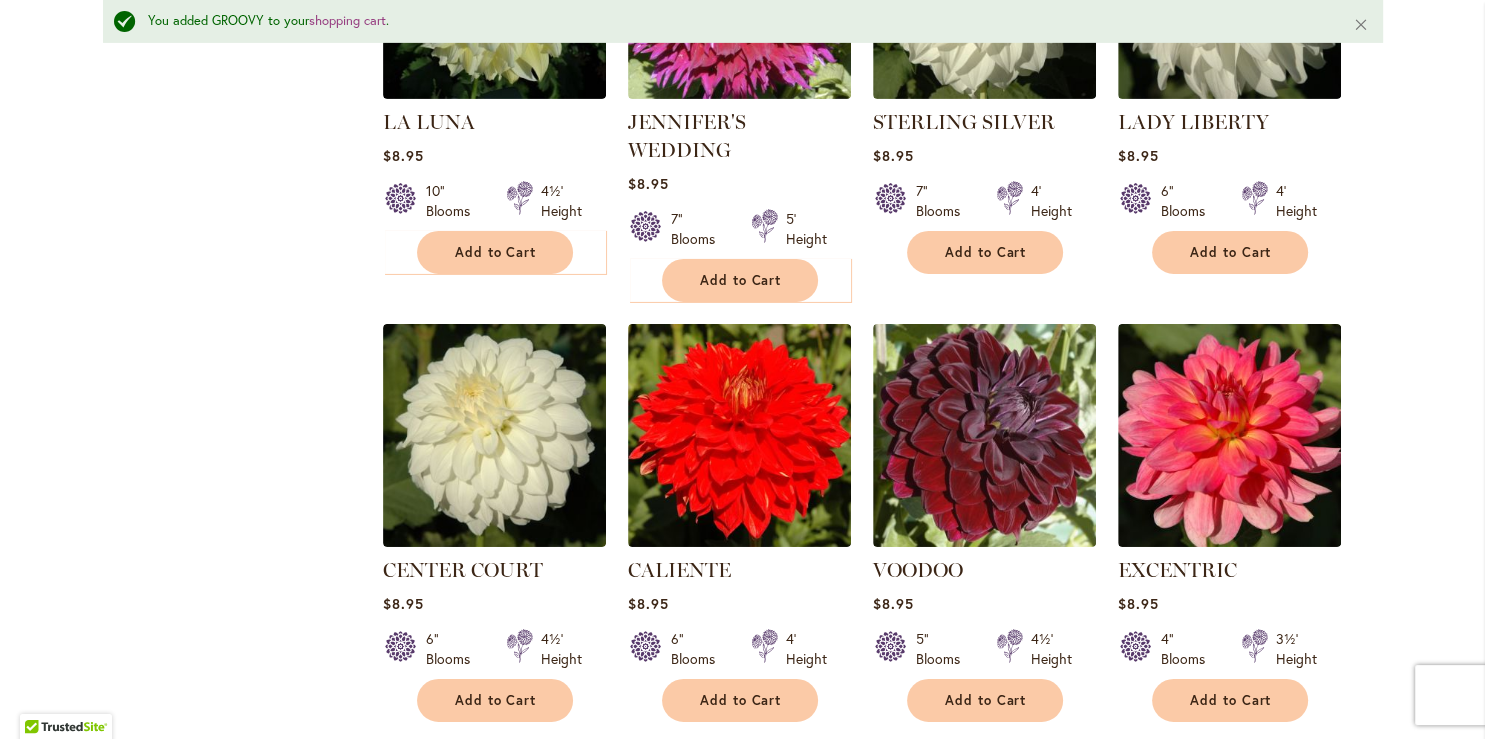 scroll, scrollTop: 6560, scrollLeft: 0, axis: vertical 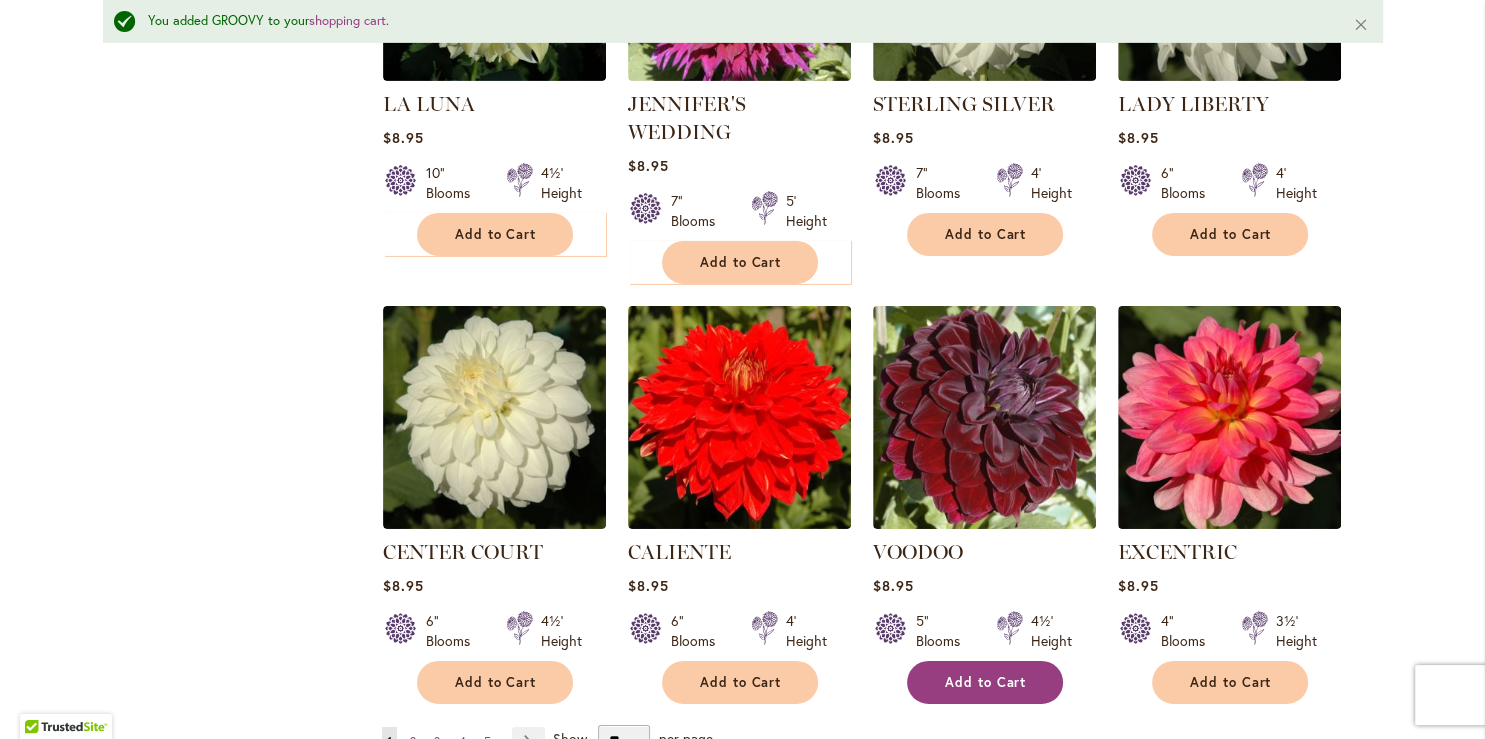 click on "Add to Cart" at bounding box center (986, 682) 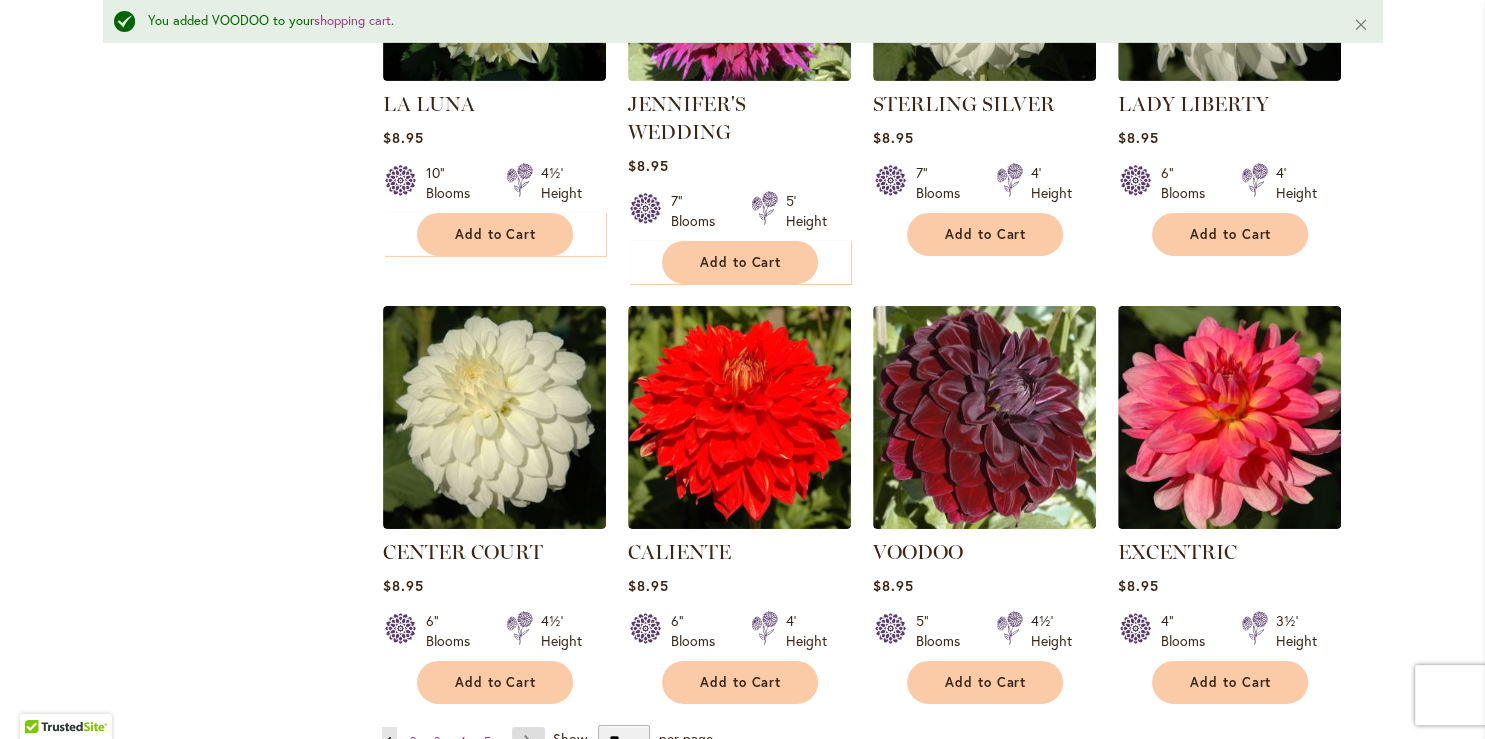 click on "Page
Next" at bounding box center (528, 742) 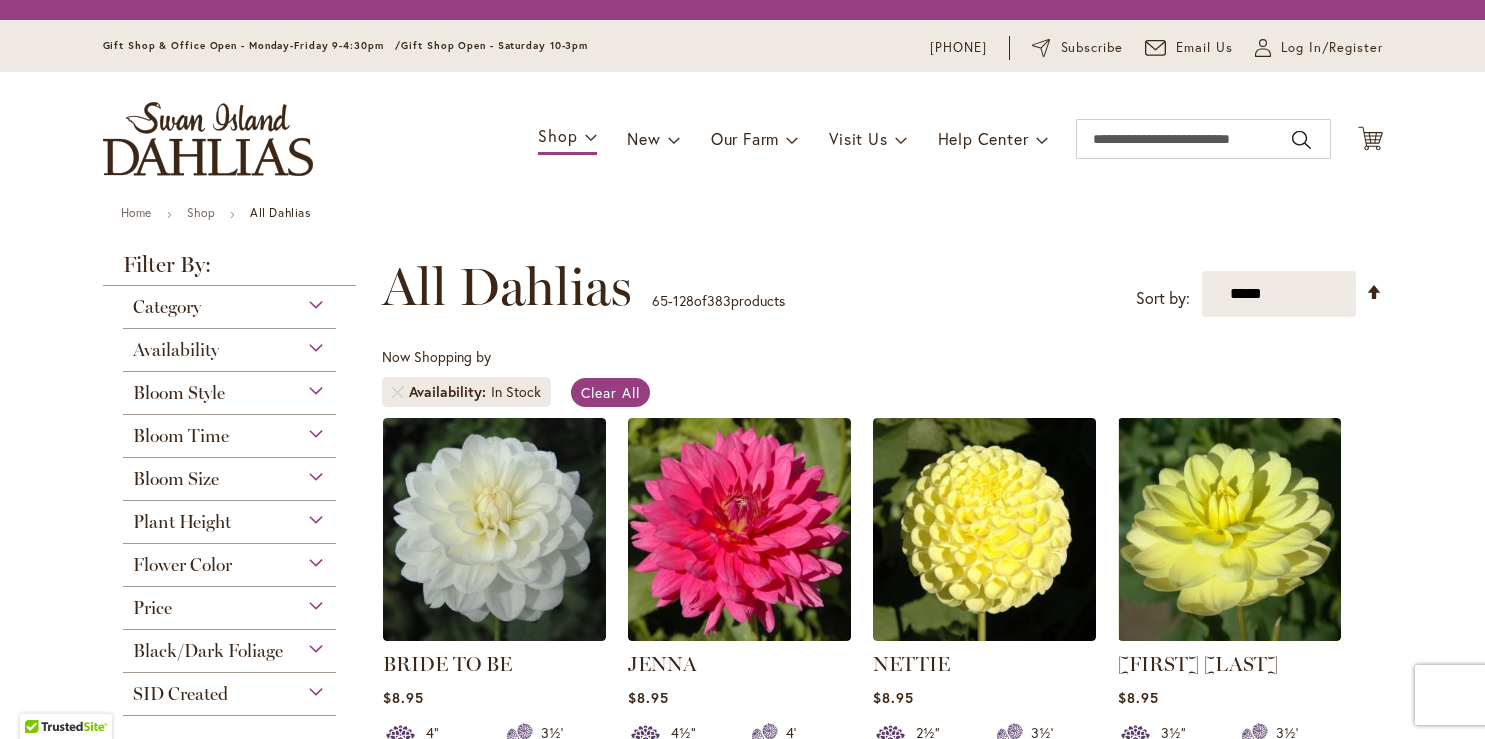 scroll, scrollTop: 0, scrollLeft: 0, axis: both 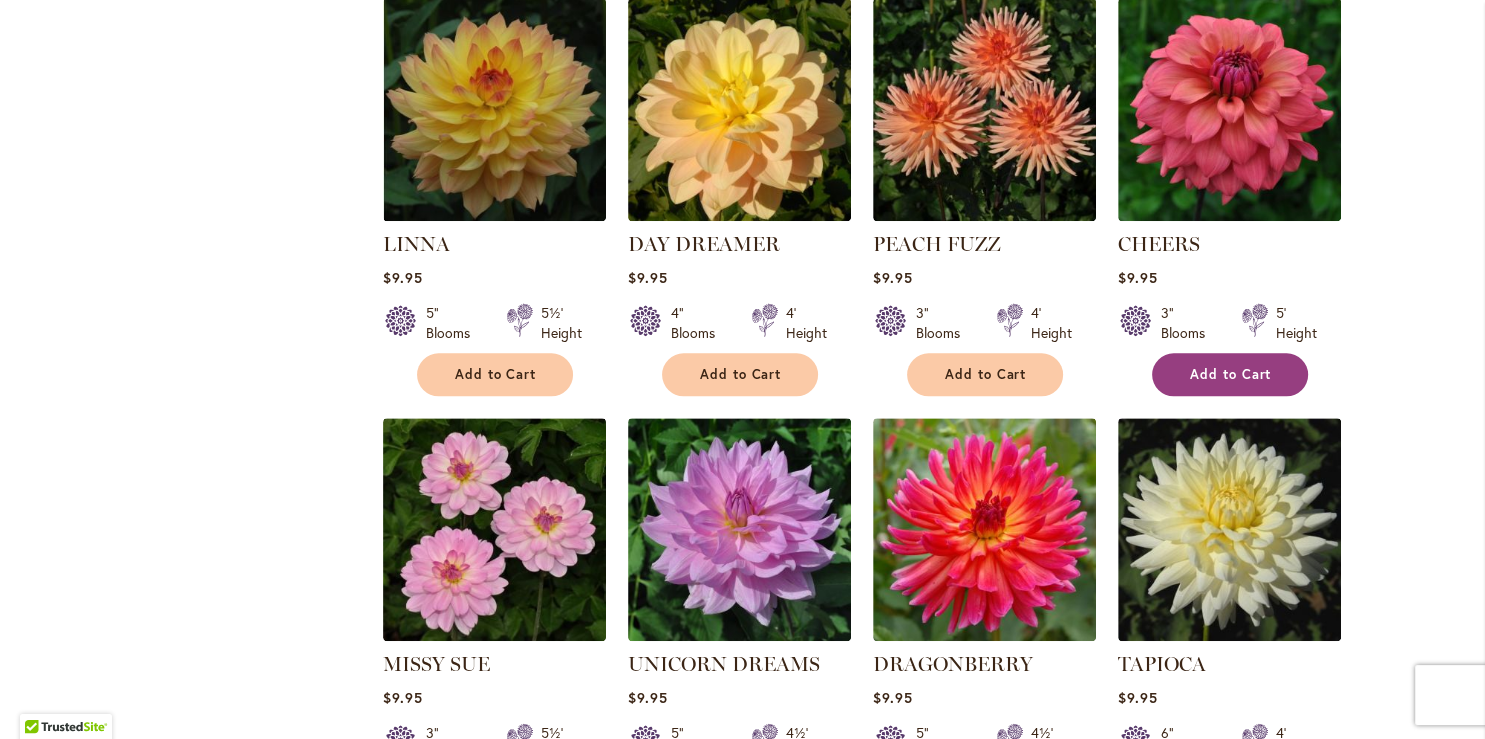 click on "Add to Cart" at bounding box center (1230, 374) 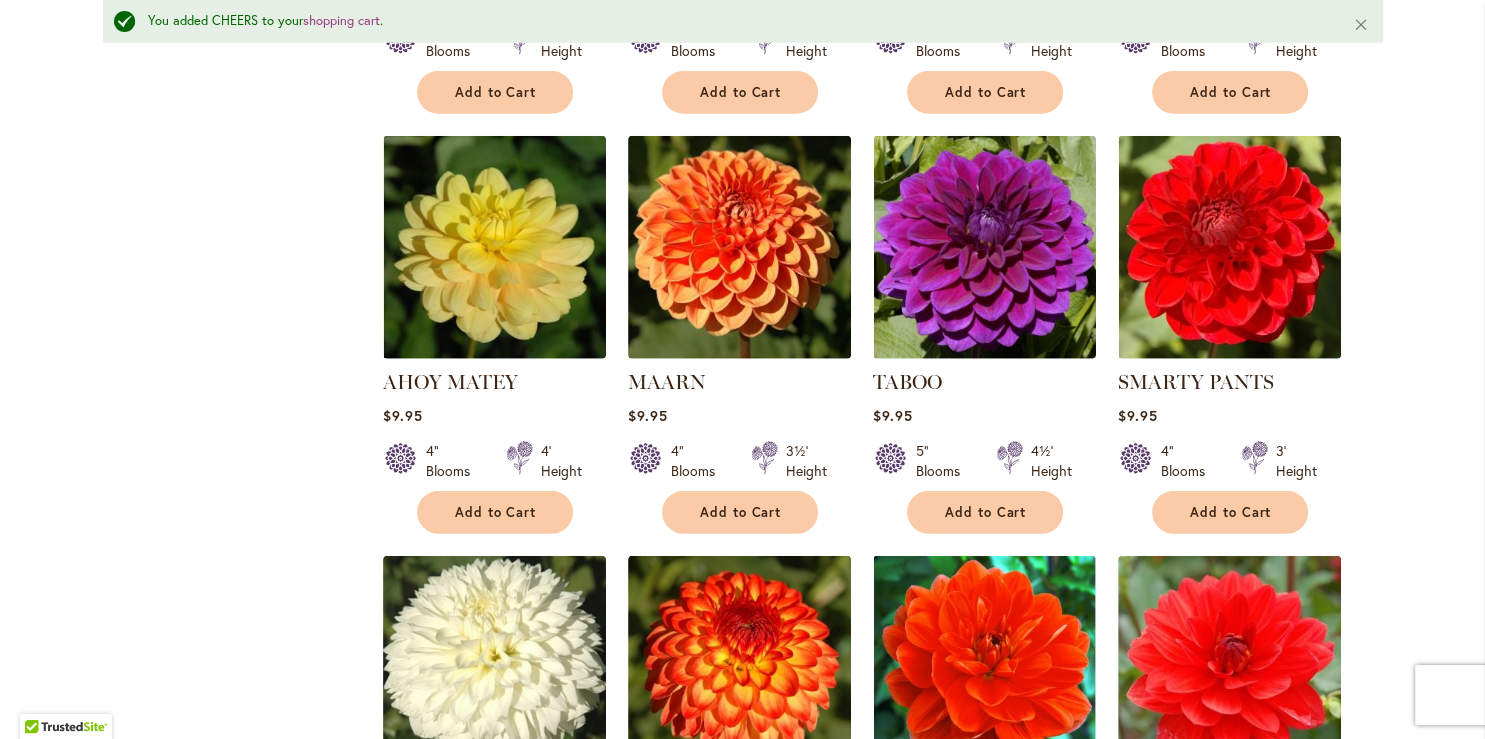 scroll, scrollTop: 5451, scrollLeft: 0, axis: vertical 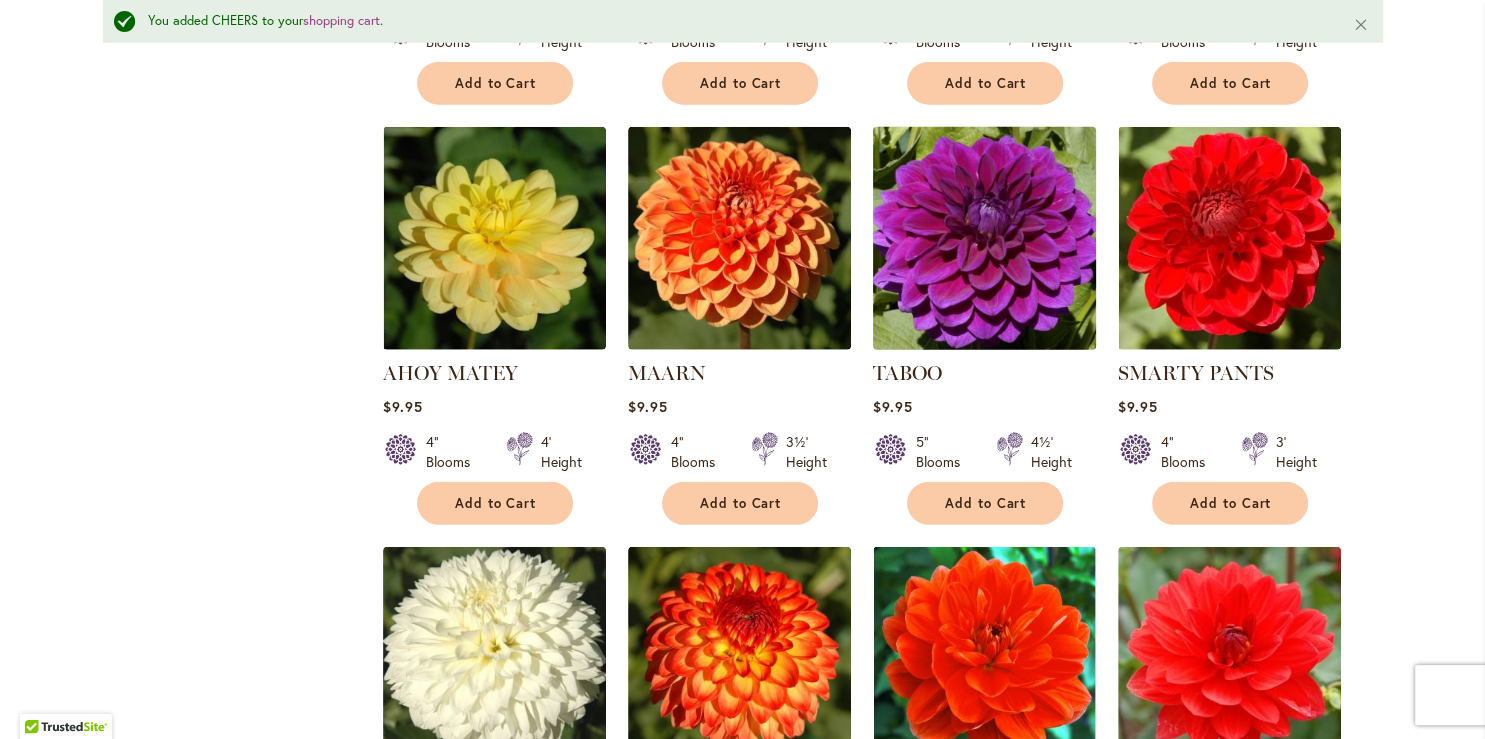 click at bounding box center [984, 238] 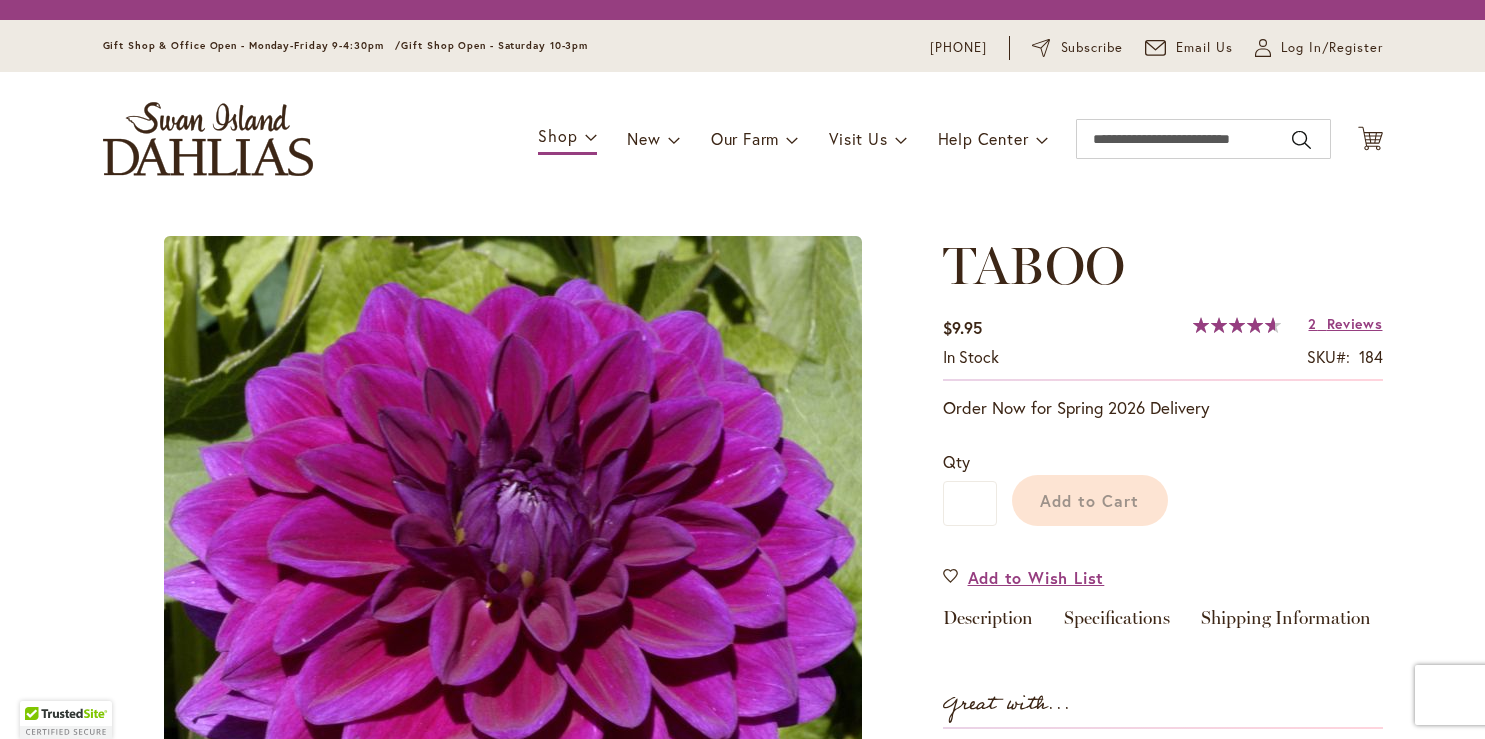 scroll, scrollTop: 0, scrollLeft: 0, axis: both 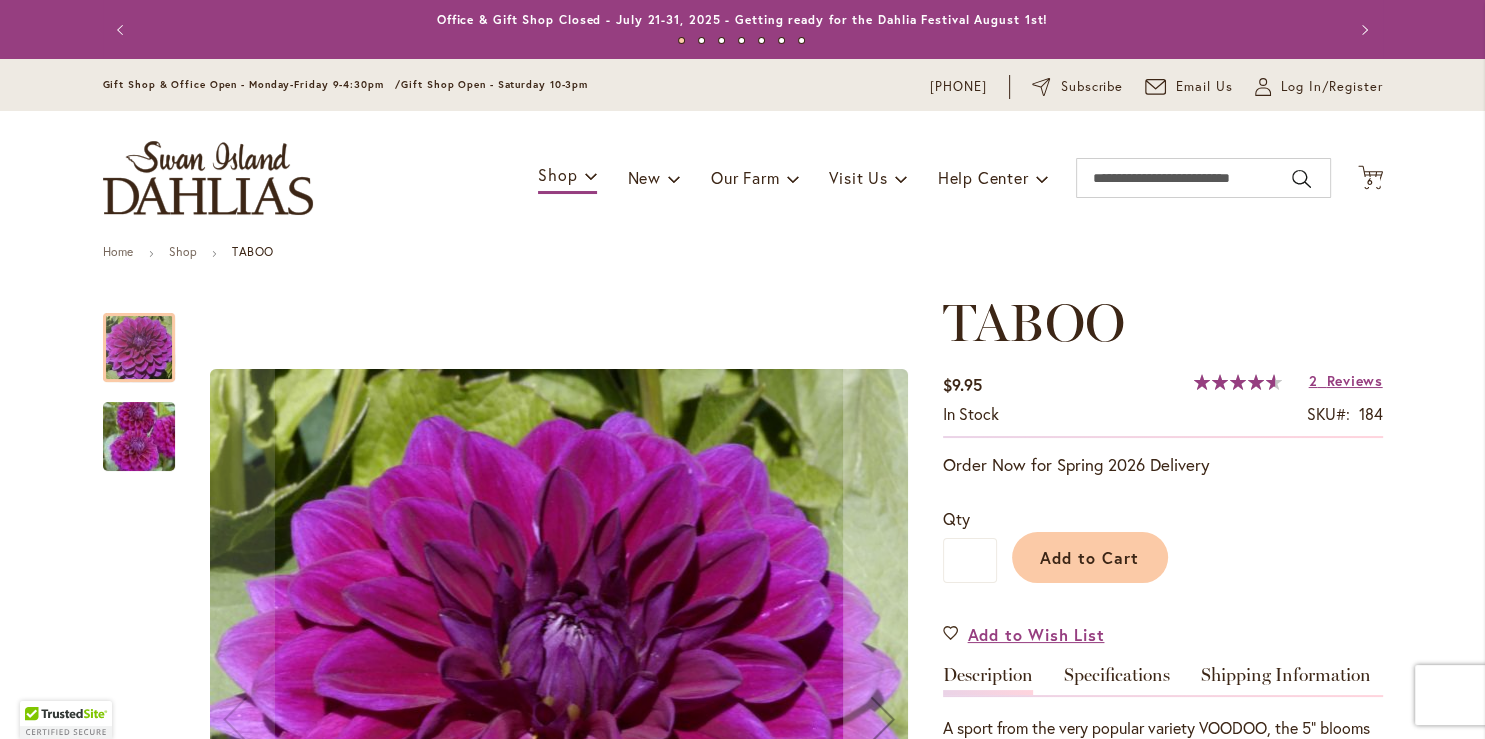 click on "Specifications" at bounding box center (1117, 680) 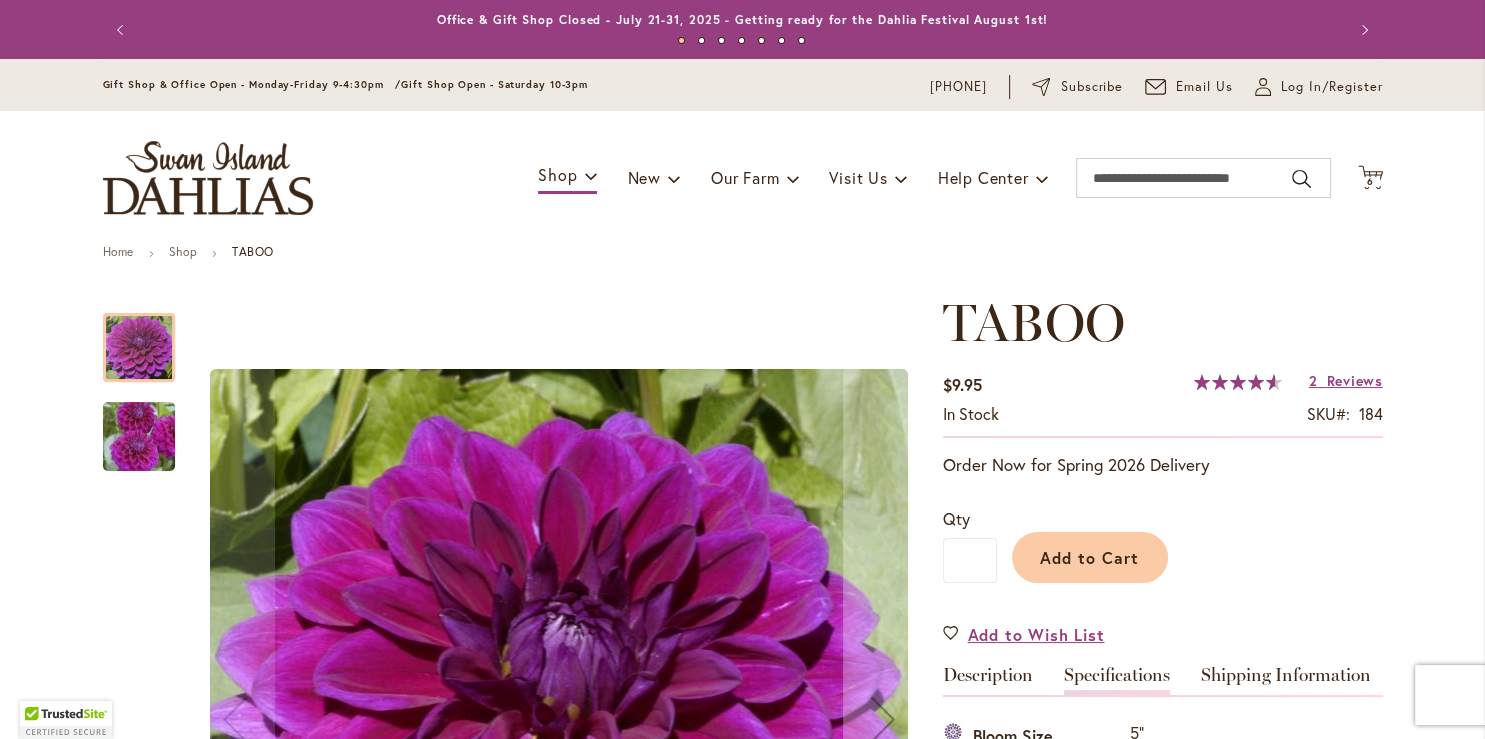 scroll, scrollTop: 664, scrollLeft: 0, axis: vertical 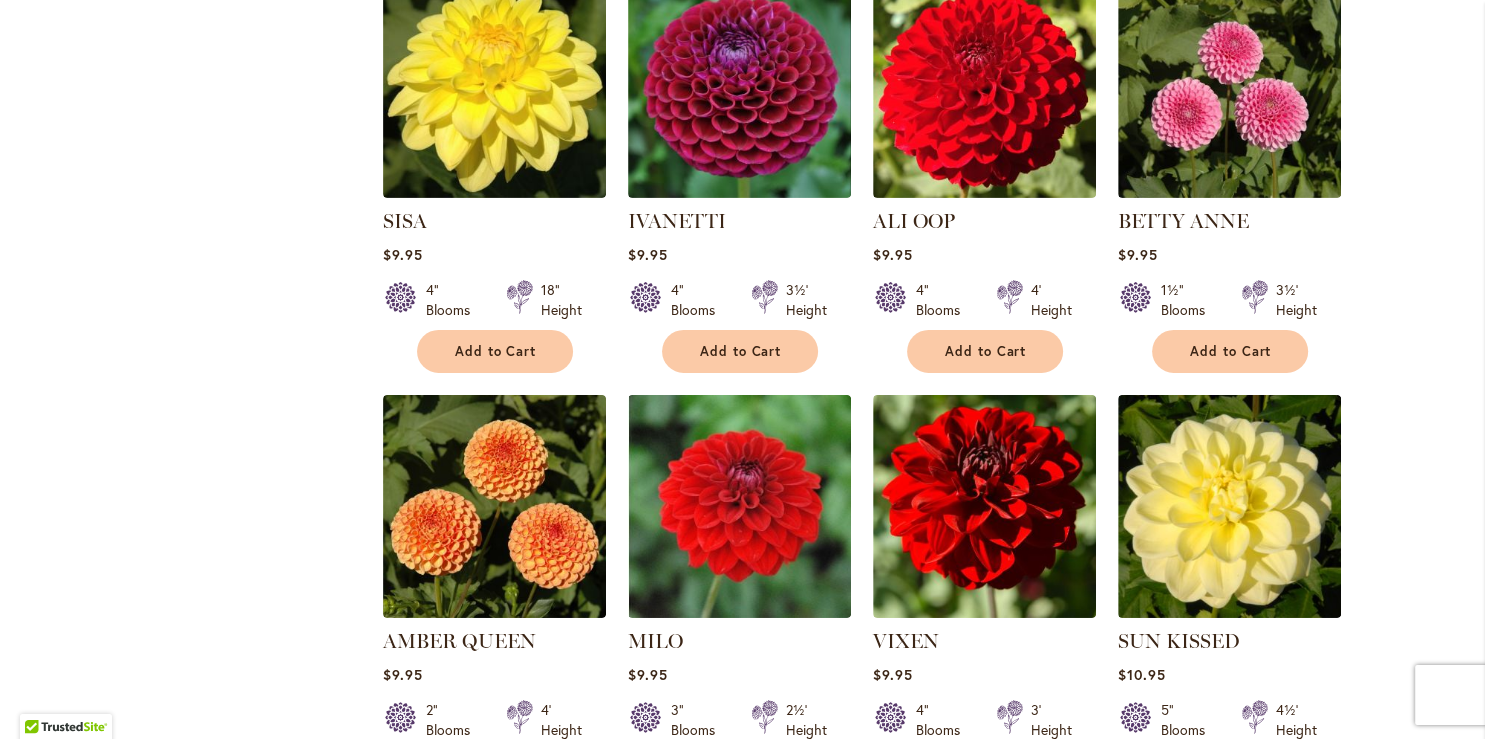 click on "Skip to Content
Gift Shop & Office Open - Monday-Friday 9-4:30pm   /    Gift Shop Open - Saturday 10-3pm
1-866-254-1047
Subscribe
Email Us
My Account
Log In/Register
Toggle Nav
Shop
Dahlia Tubers
Collections
Fresh Cut Dahlias" at bounding box center [742, -2250] 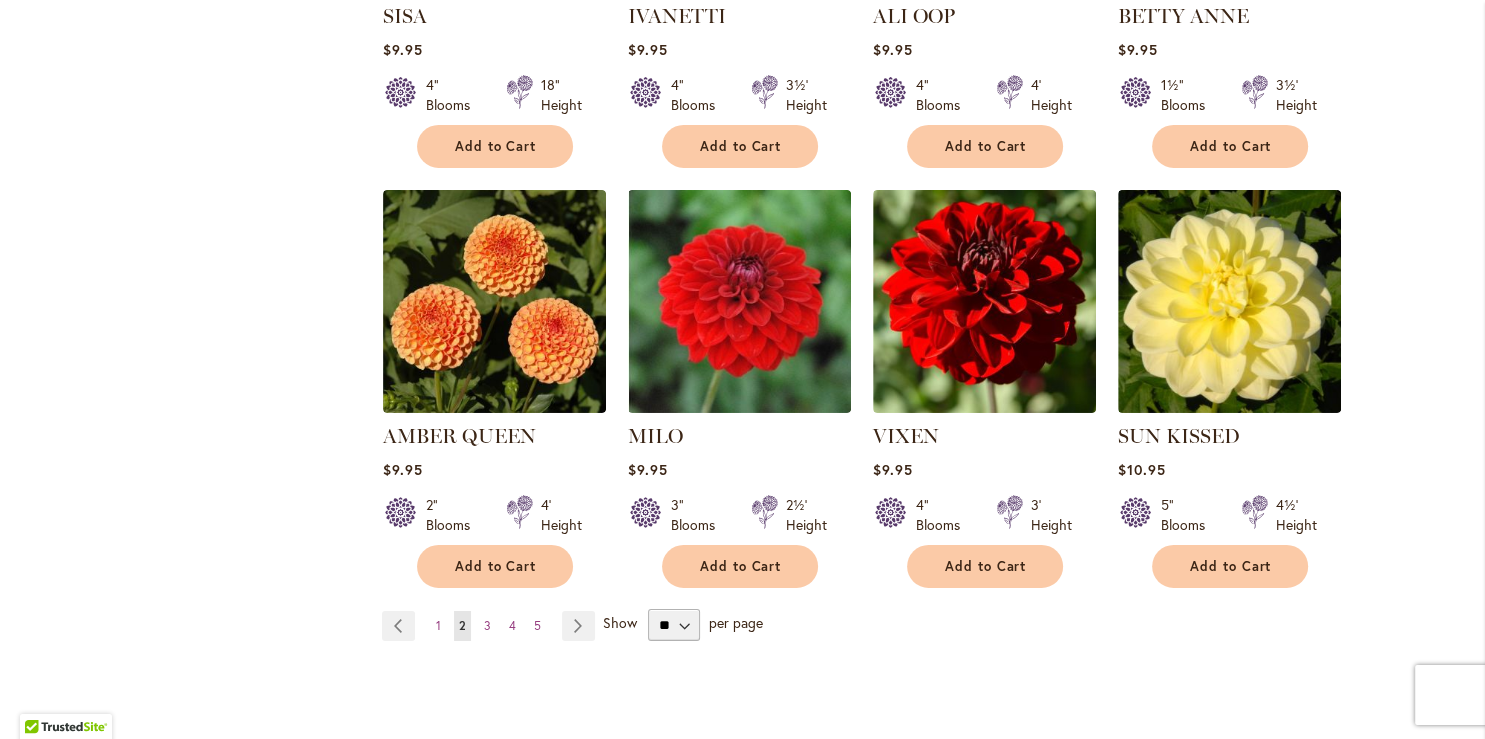 scroll, scrollTop: 6632, scrollLeft: 0, axis: vertical 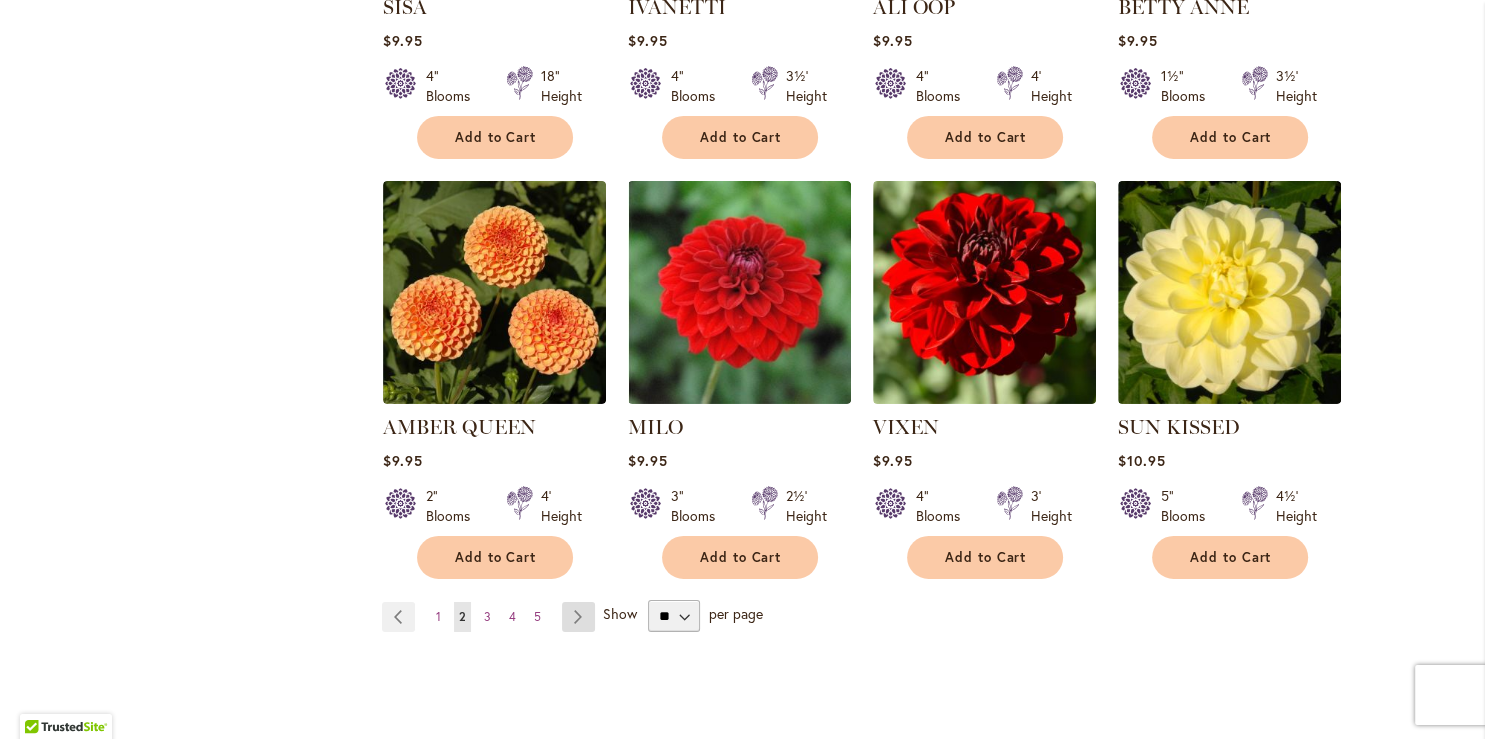 click on "Page
Next" at bounding box center [578, 617] 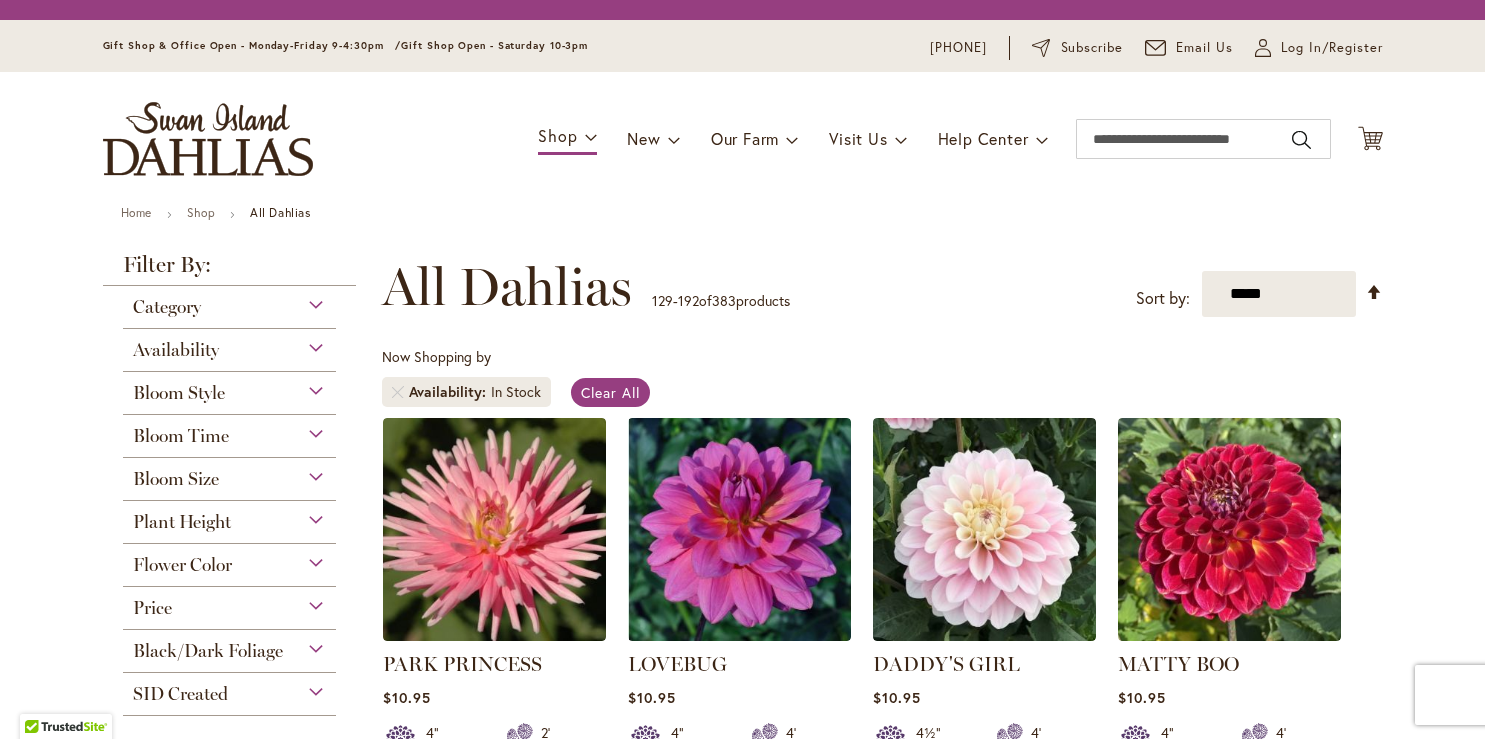 scroll, scrollTop: 0, scrollLeft: 0, axis: both 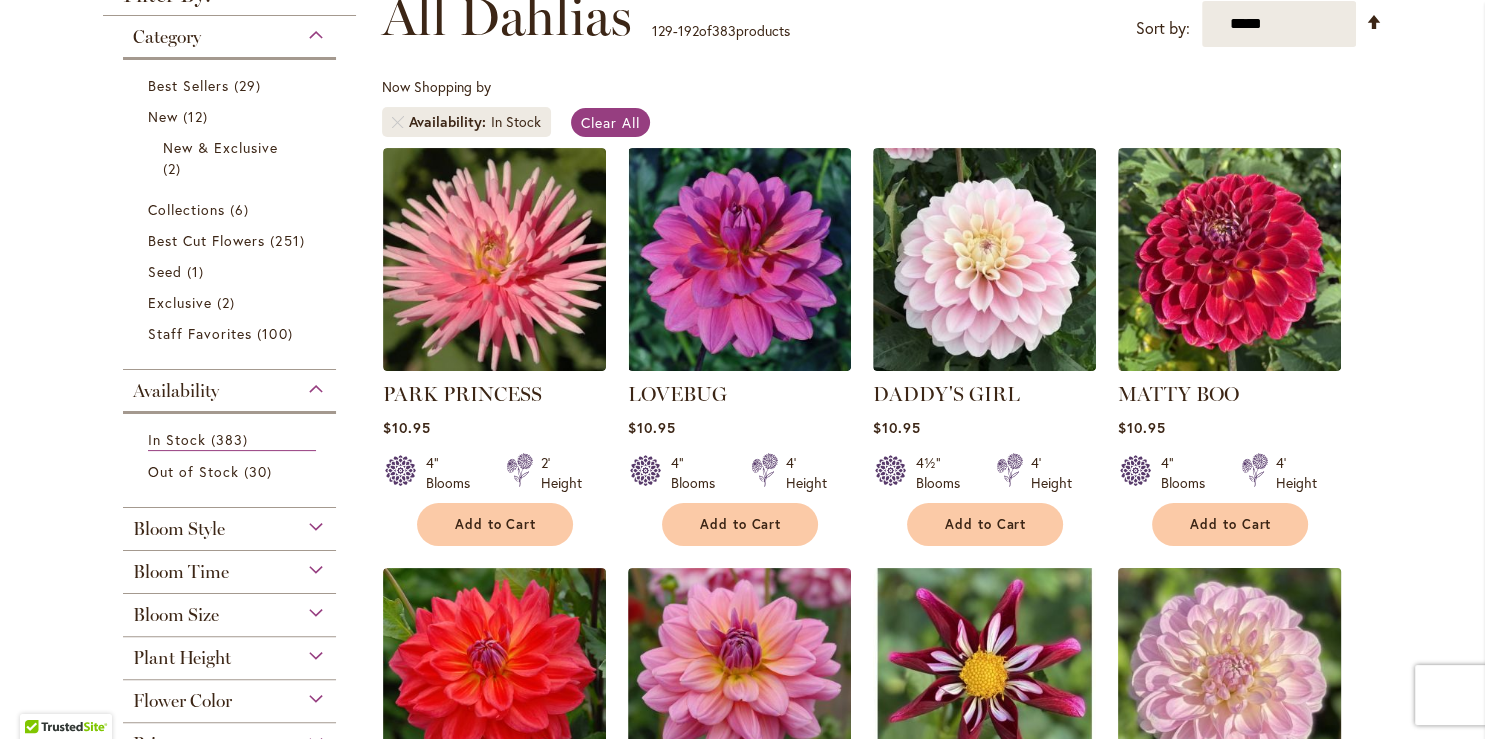 type on "**********" 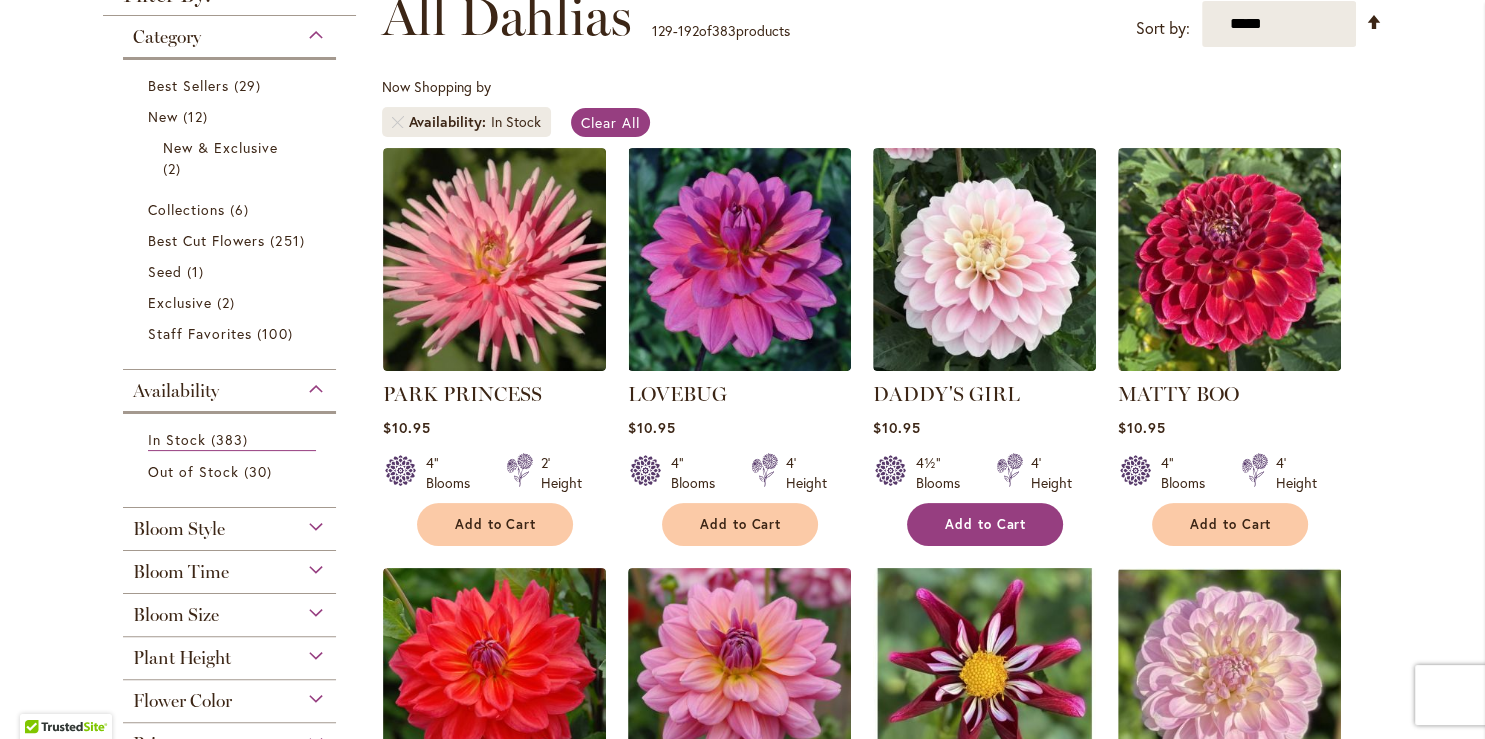 click on "Add to Cart" at bounding box center (985, 524) 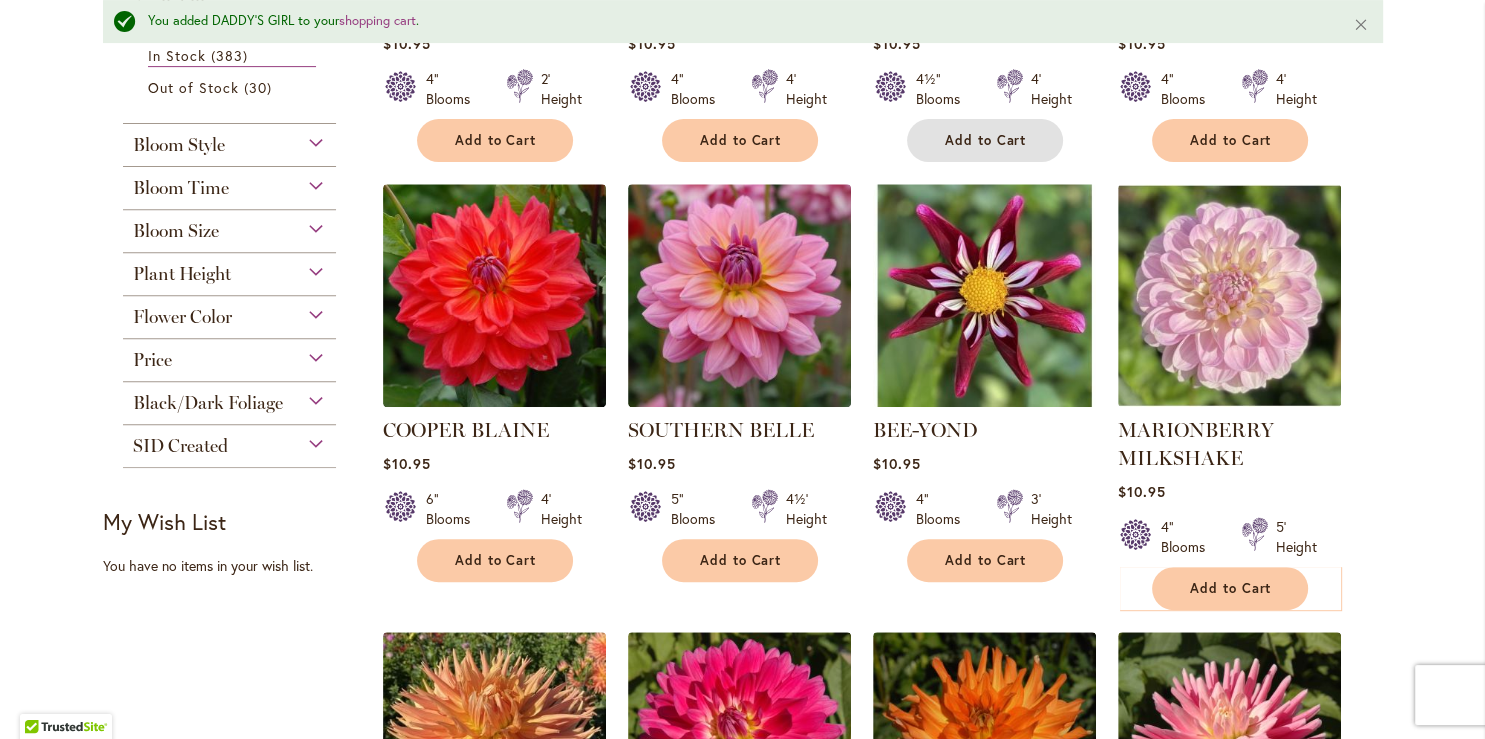 scroll, scrollTop: 754, scrollLeft: 0, axis: vertical 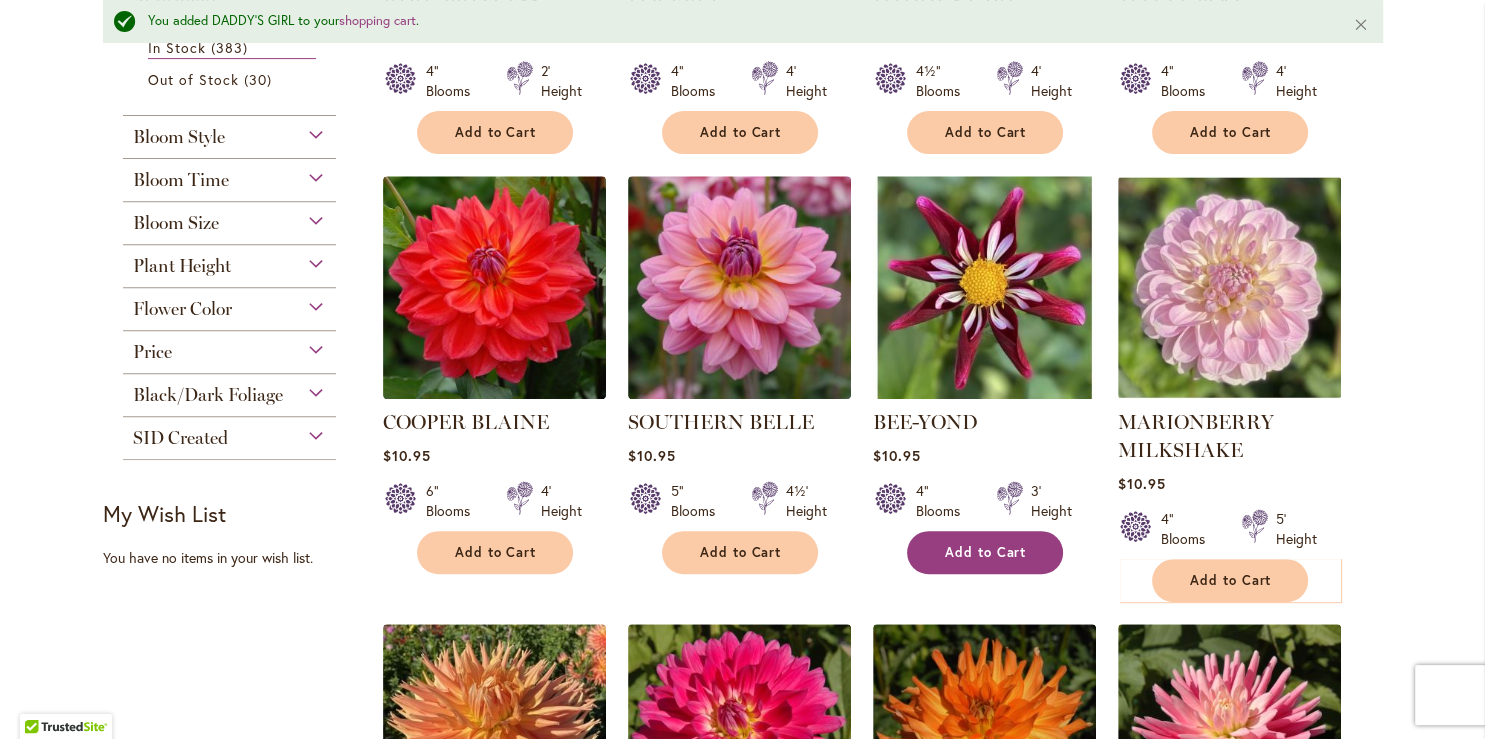 click on "Add to Cart" at bounding box center [986, 552] 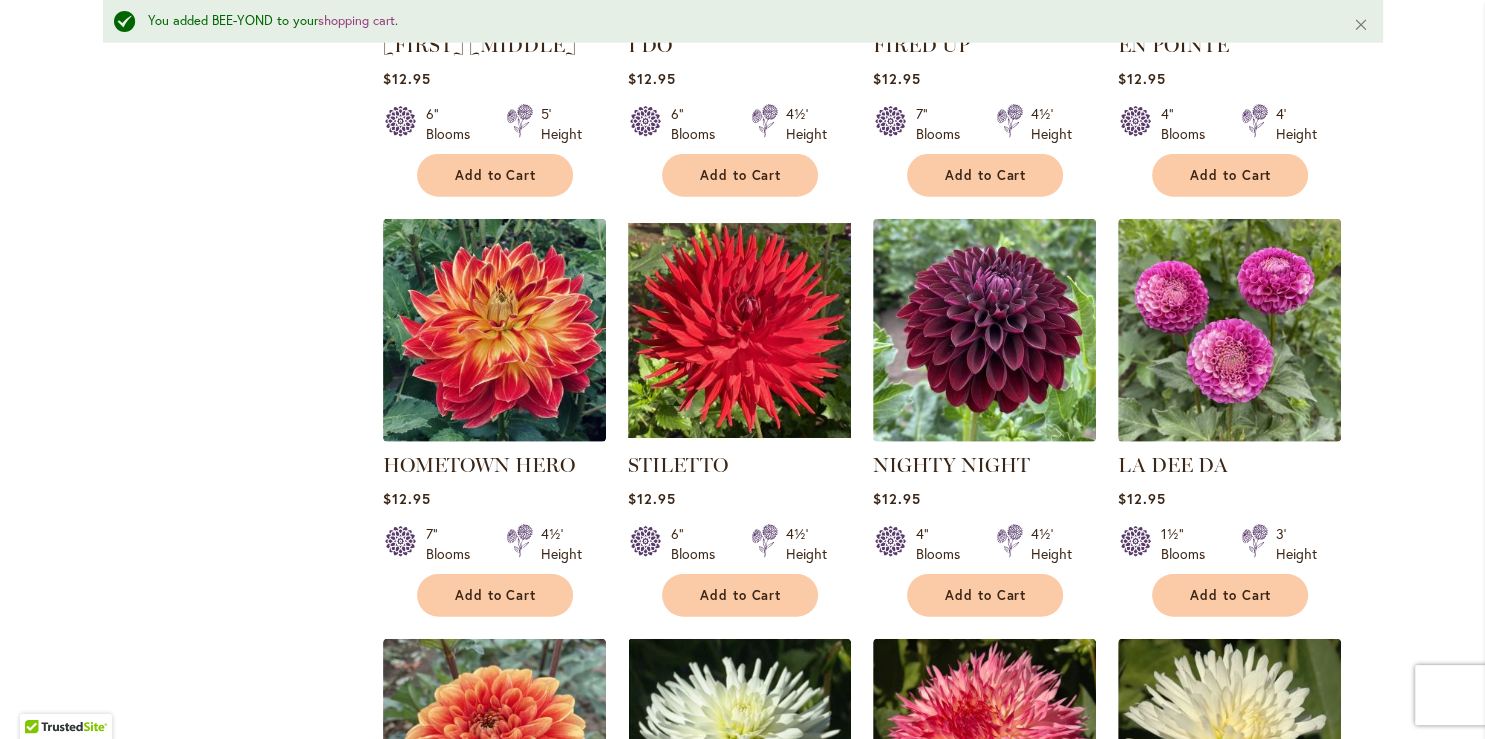 scroll, scrollTop: 4986, scrollLeft: 0, axis: vertical 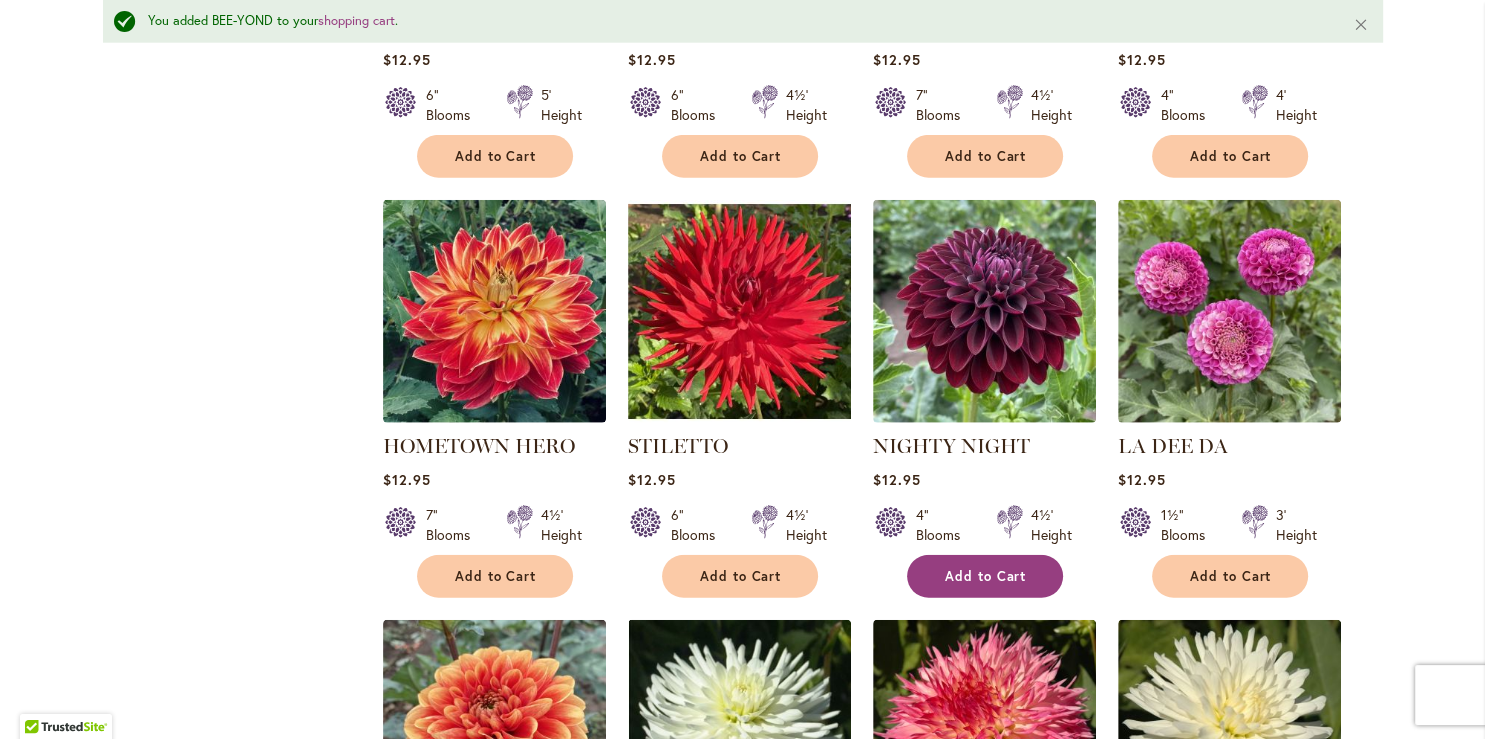 click on "Add to Cart" at bounding box center (986, 576) 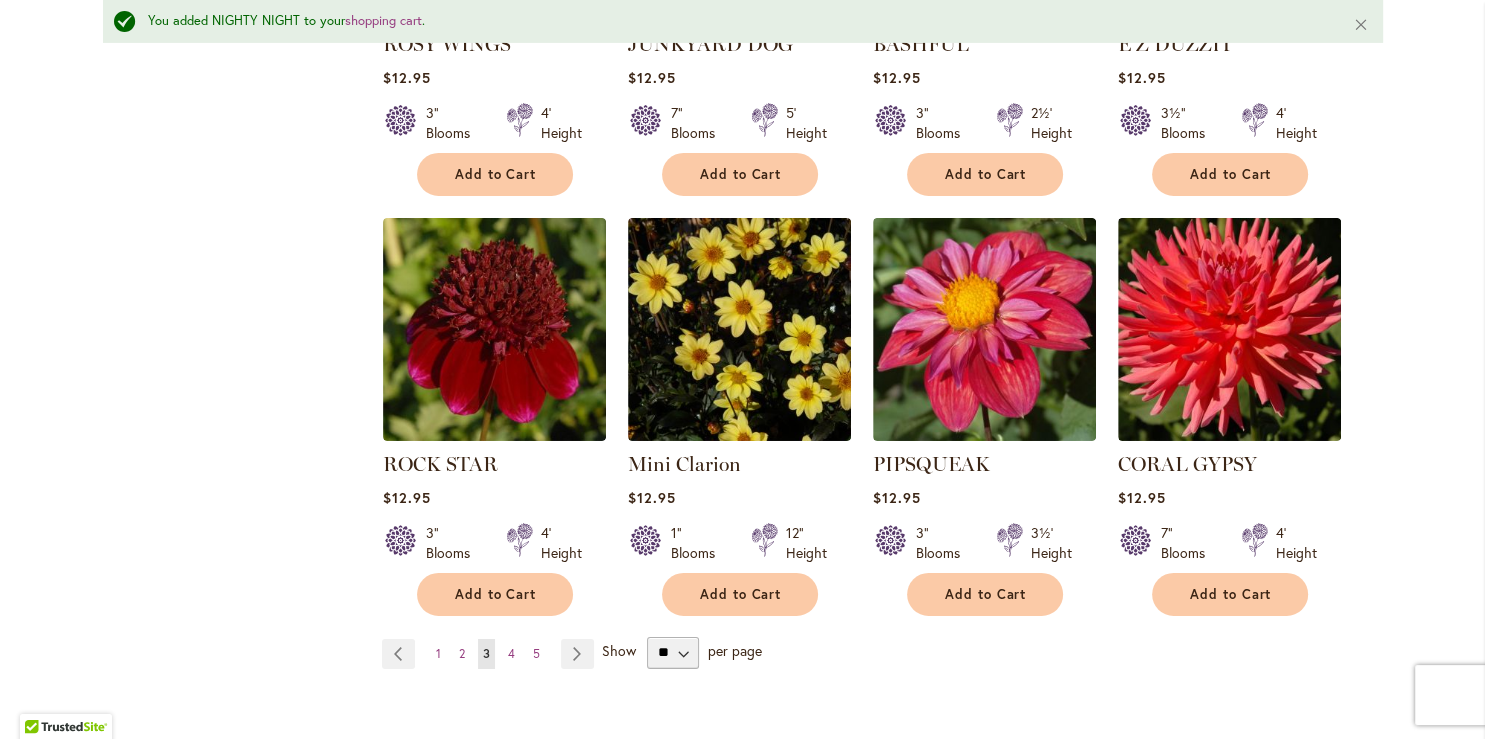scroll, scrollTop: 6714, scrollLeft: 0, axis: vertical 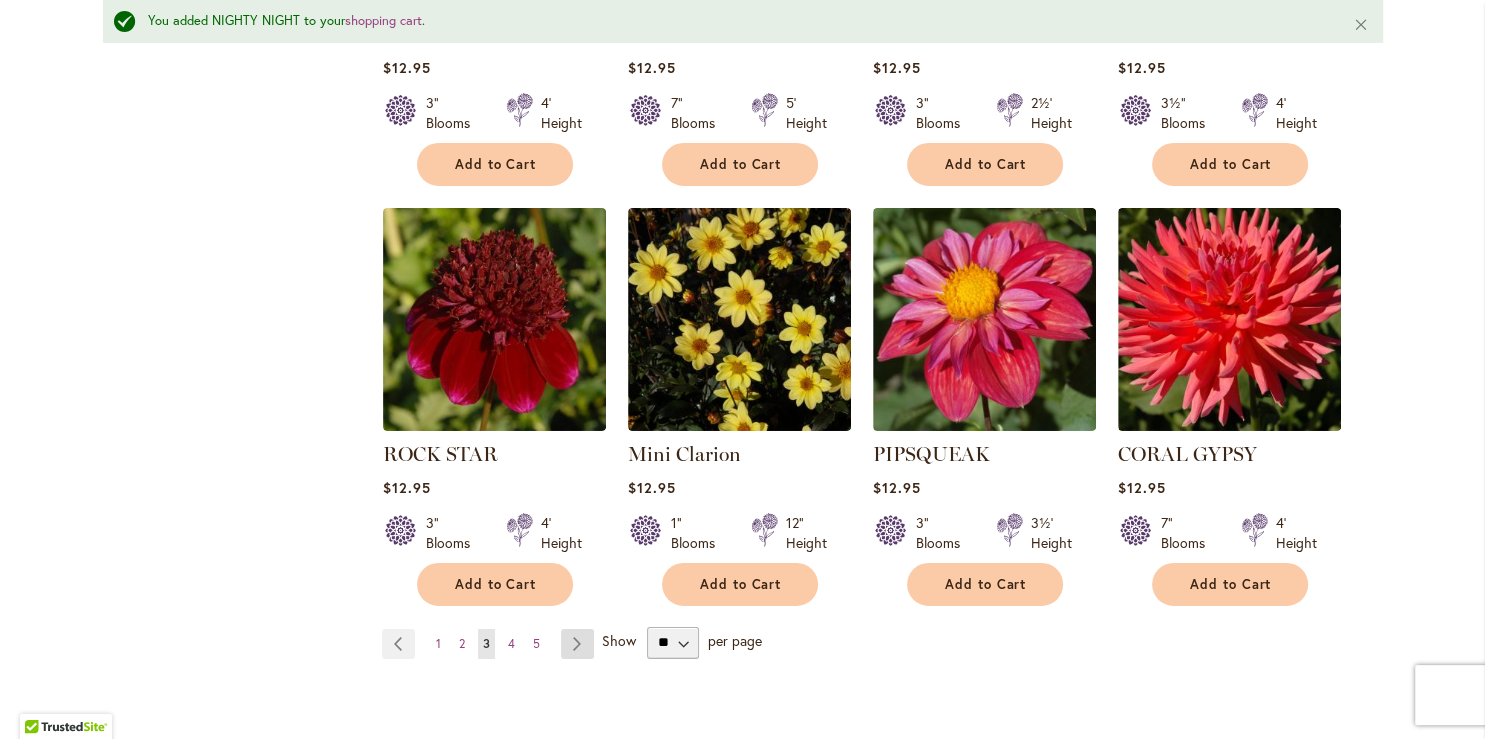 click on "Page
Next" at bounding box center [577, 644] 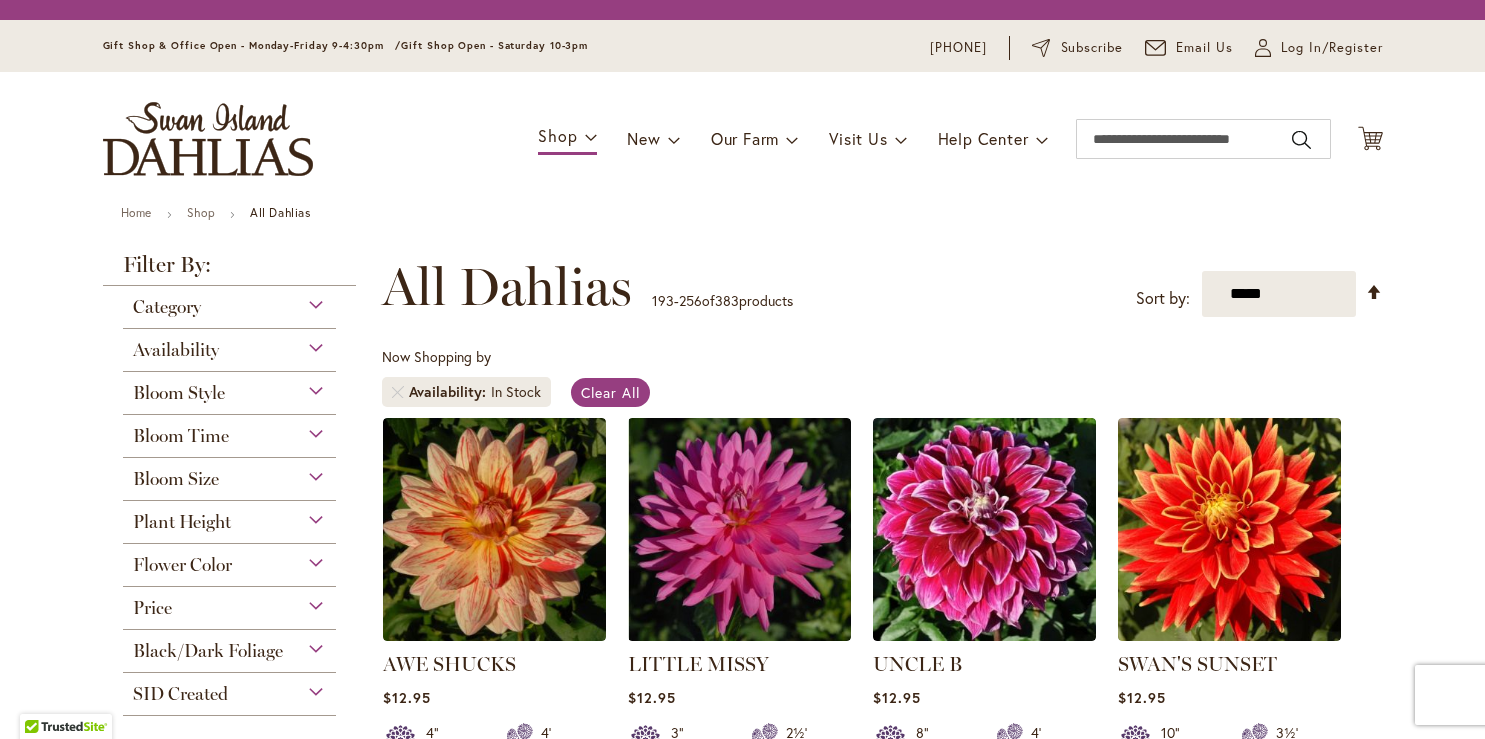 scroll, scrollTop: 0, scrollLeft: 0, axis: both 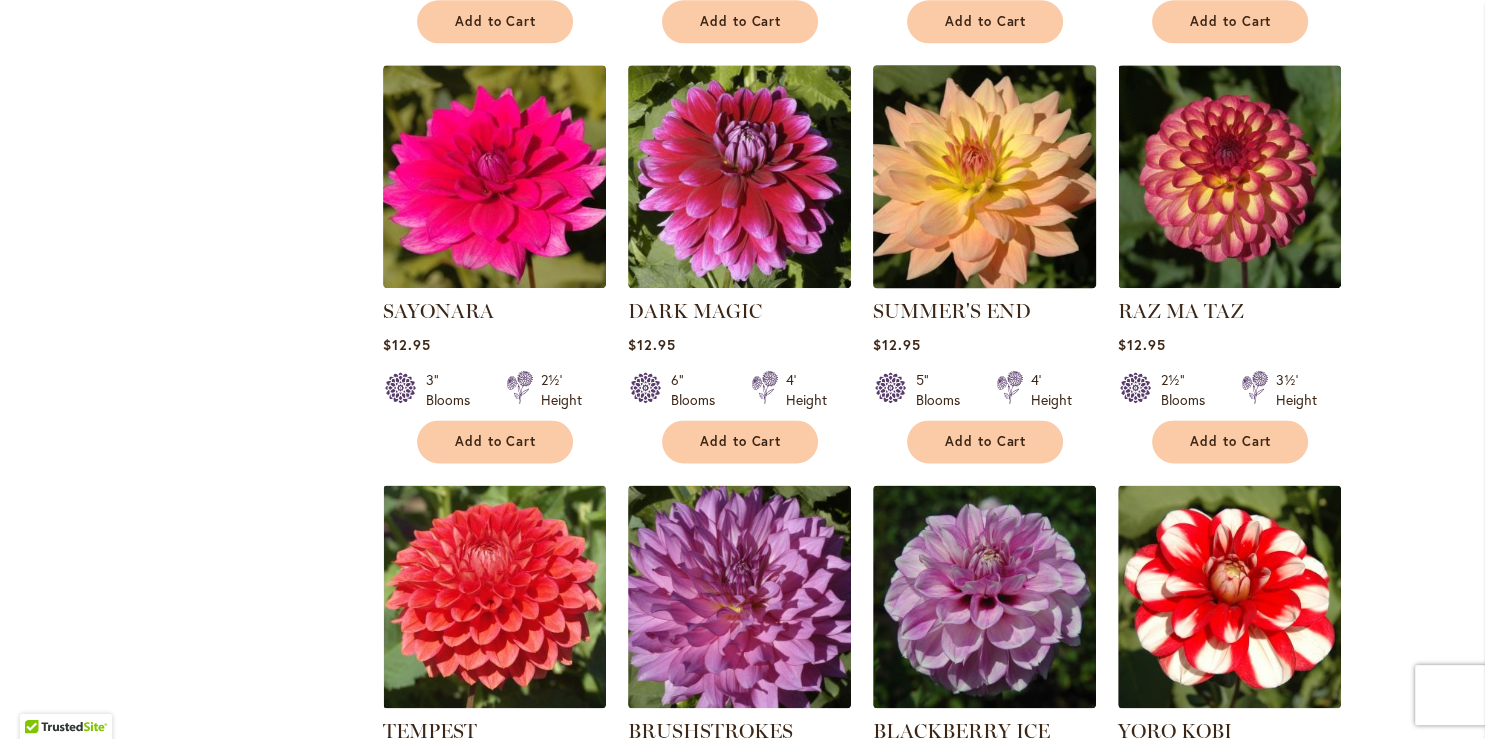 click at bounding box center [984, 176] 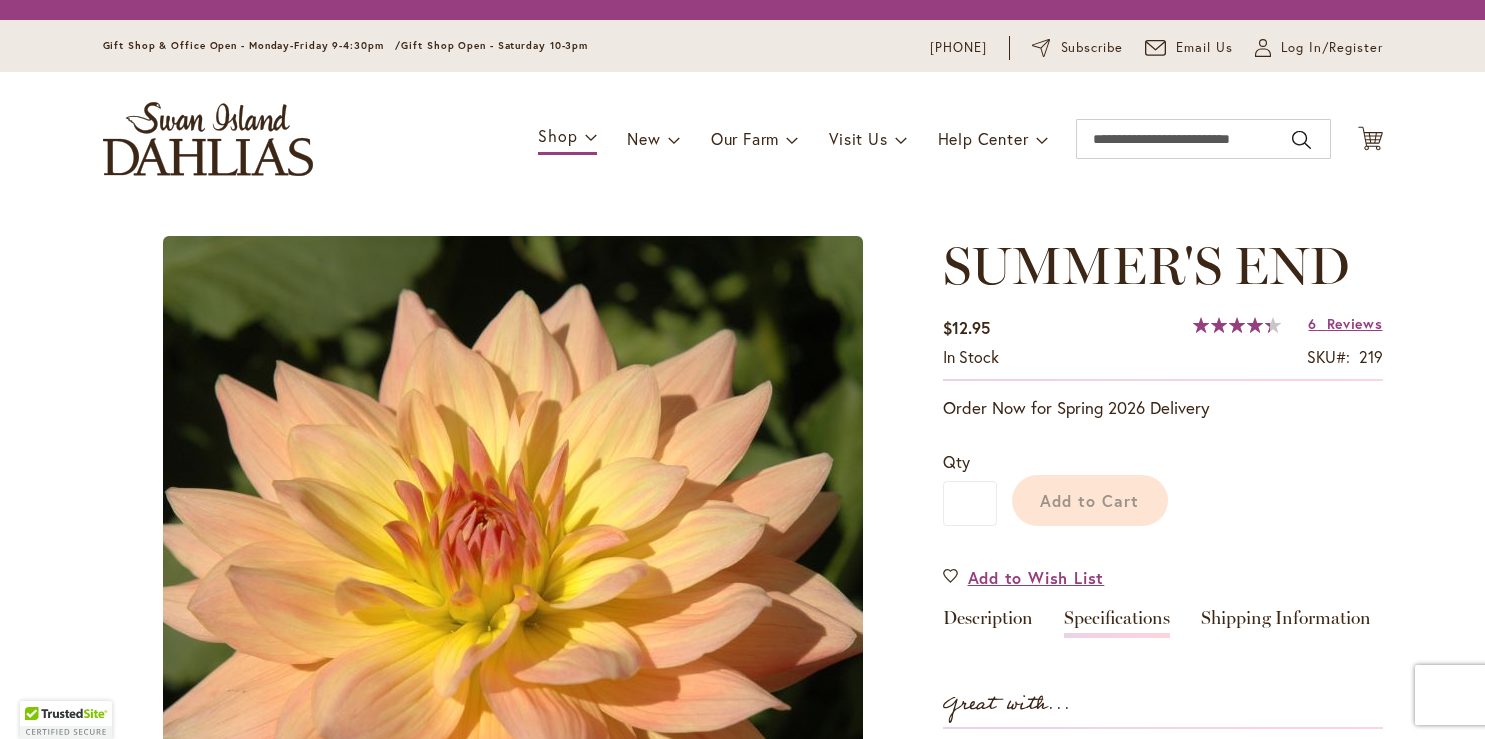 scroll, scrollTop: 0, scrollLeft: 0, axis: both 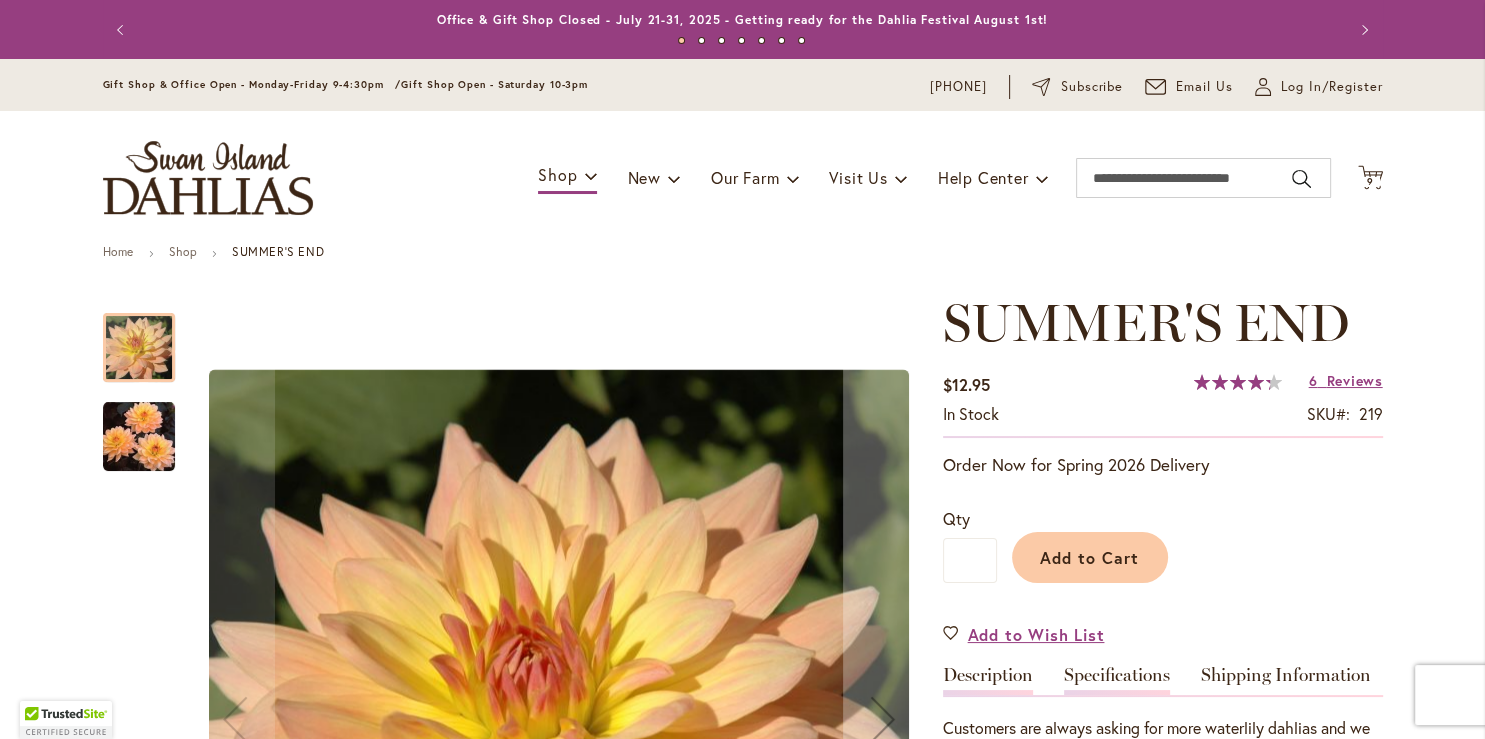 click on "Specifications" at bounding box center (1117, 680) 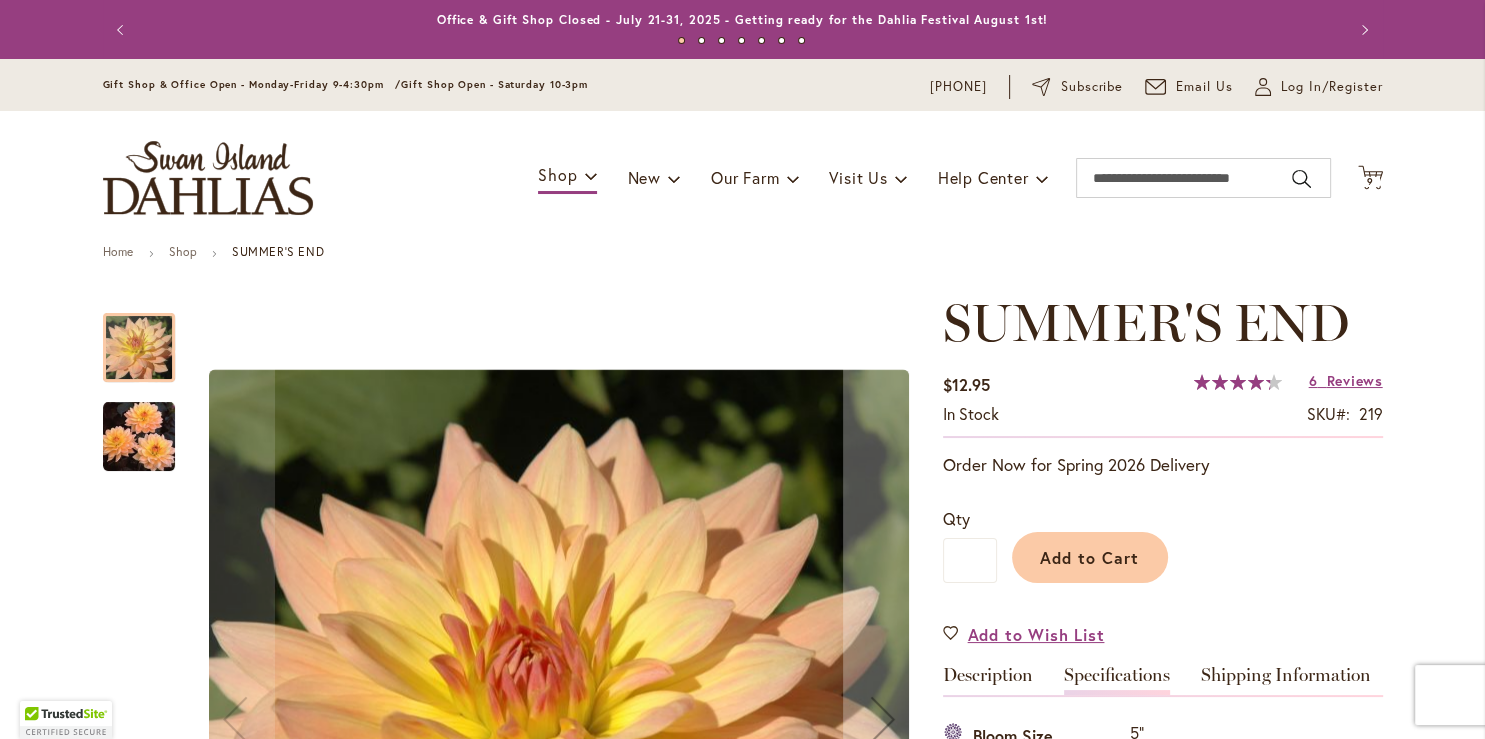 scroll, scrollTop: 664, scrollLeft: 0, axis: vertical 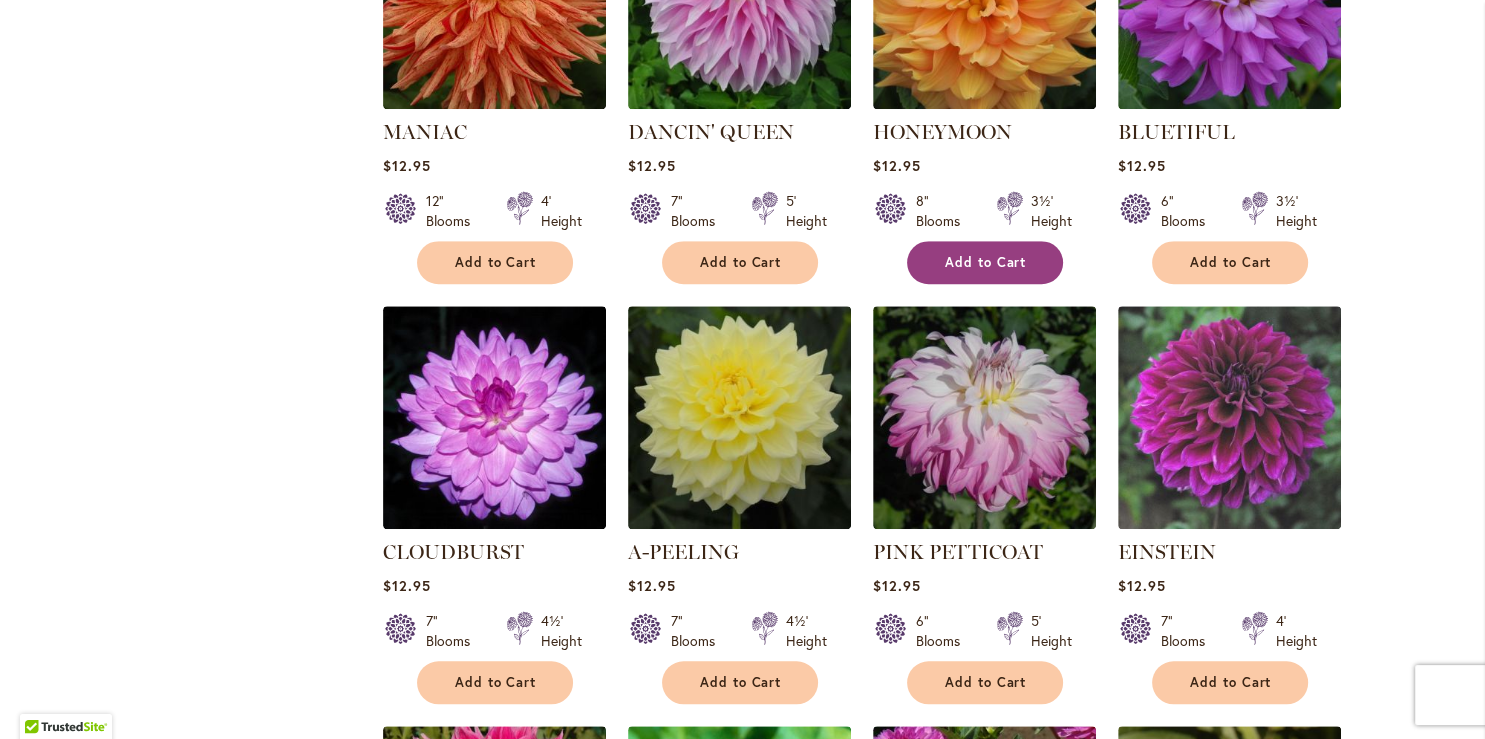 click on "Add to Cart" at bounding box center [986, 262] 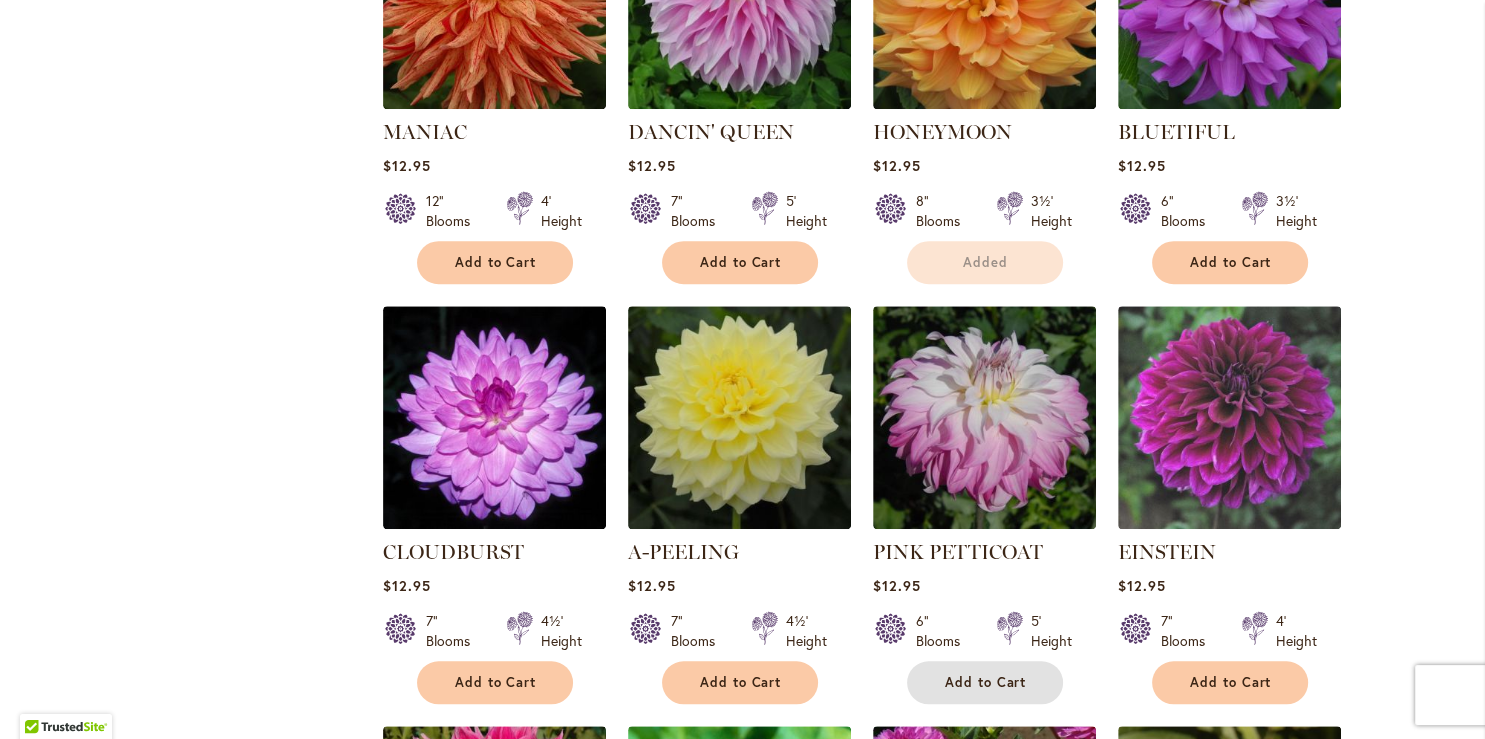 click on "Add to Cart" at bounding box center [986, 682] 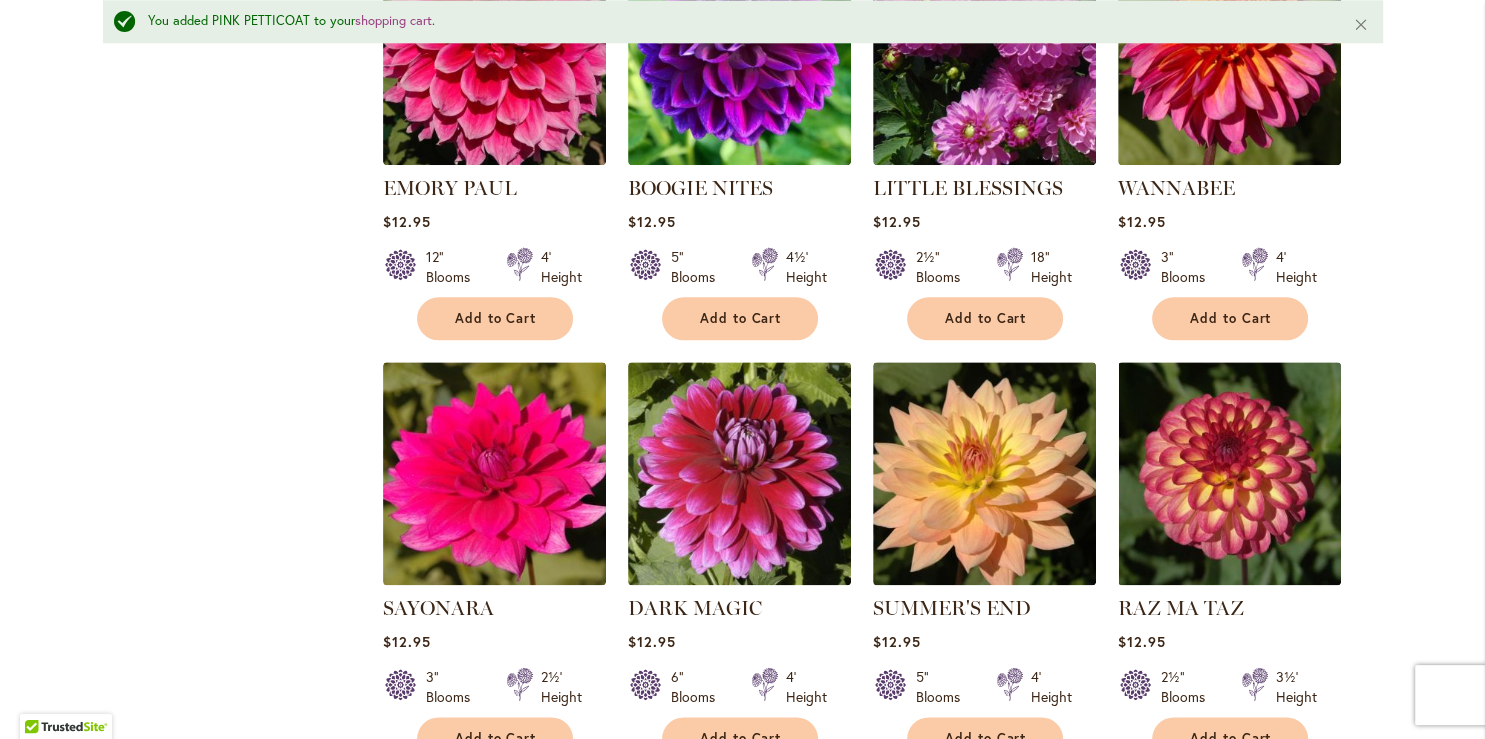 scroll, scrollTop: 2285, scrollLeft: 0, axis: vertical 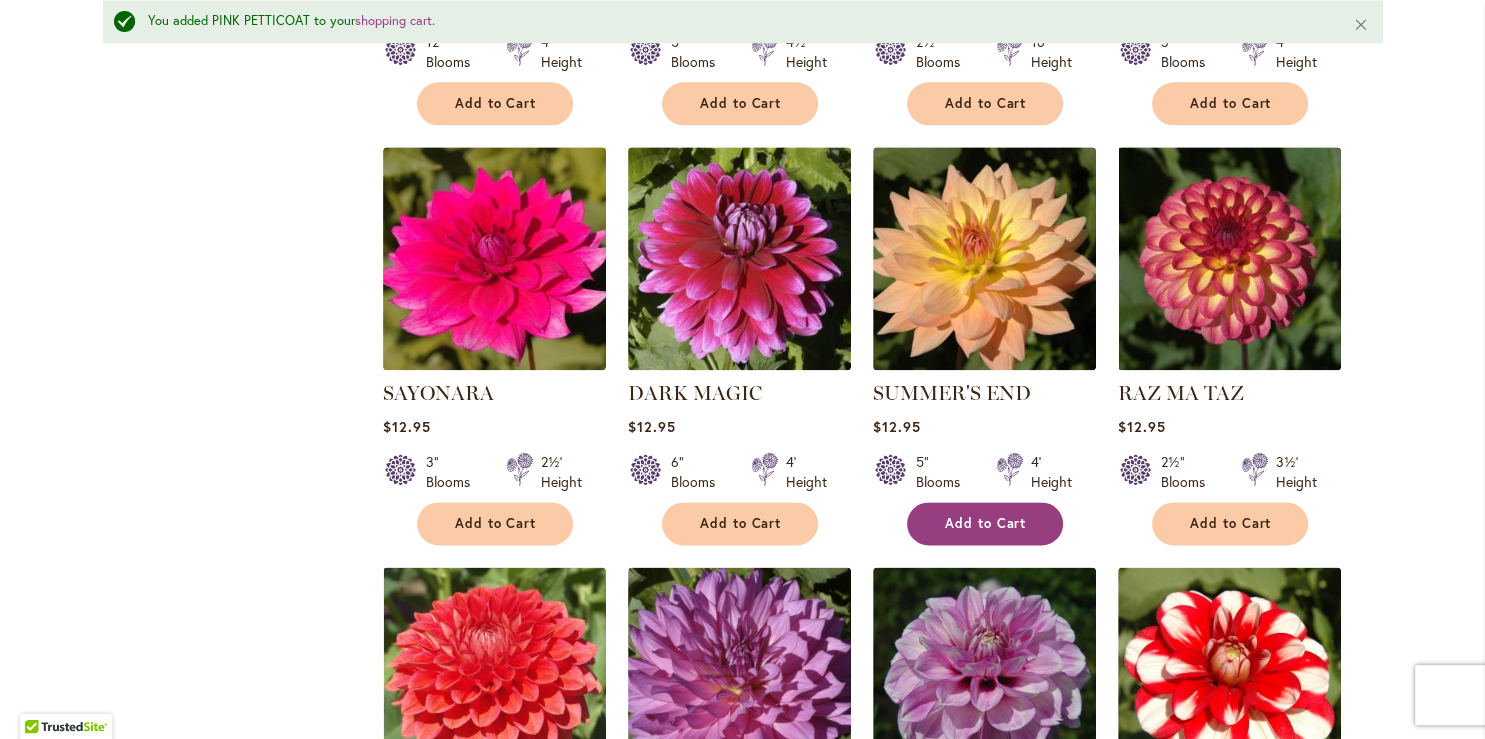 click on "Add to Cart" at bounding box center (986, 523) 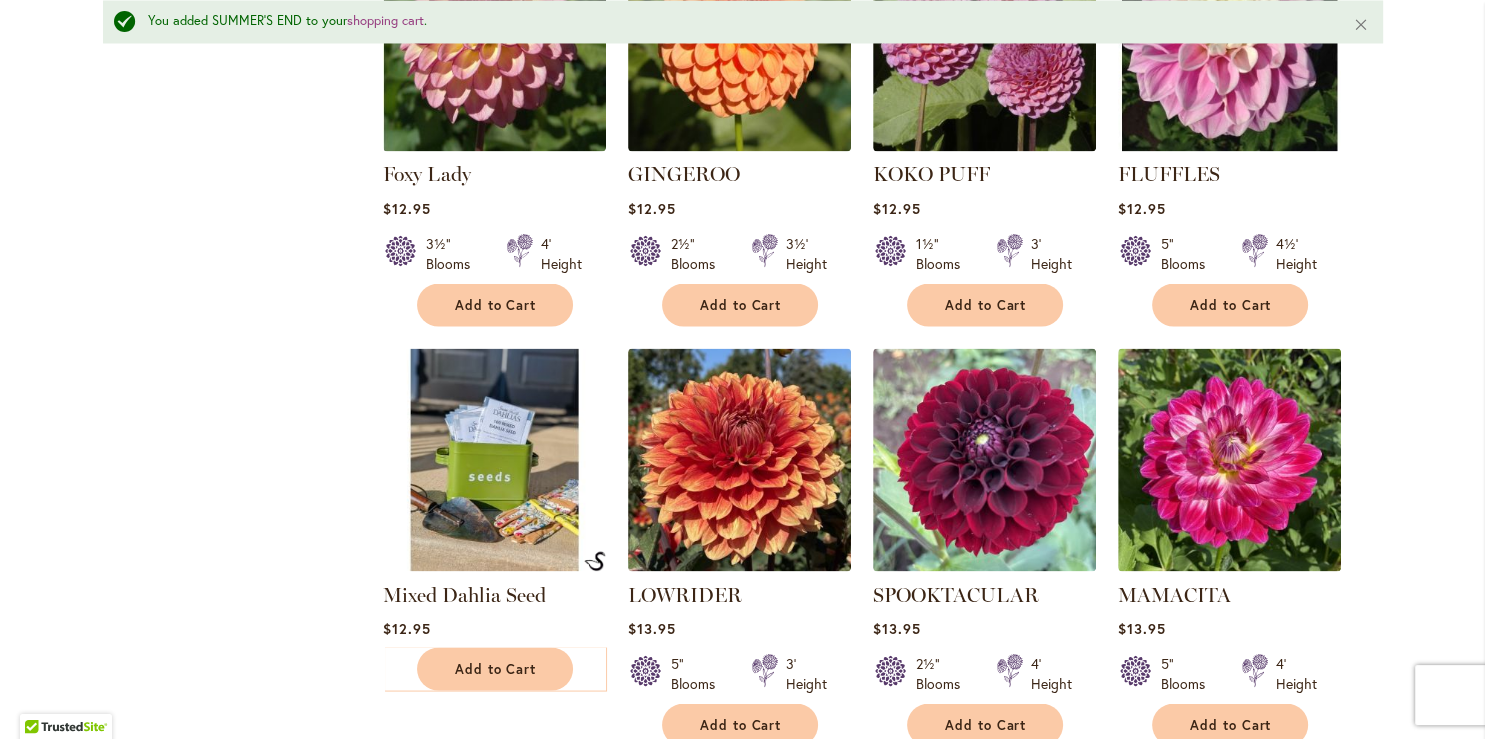 scroll, scrollTop: 3531, scrollLeft: 0, axis: vertical 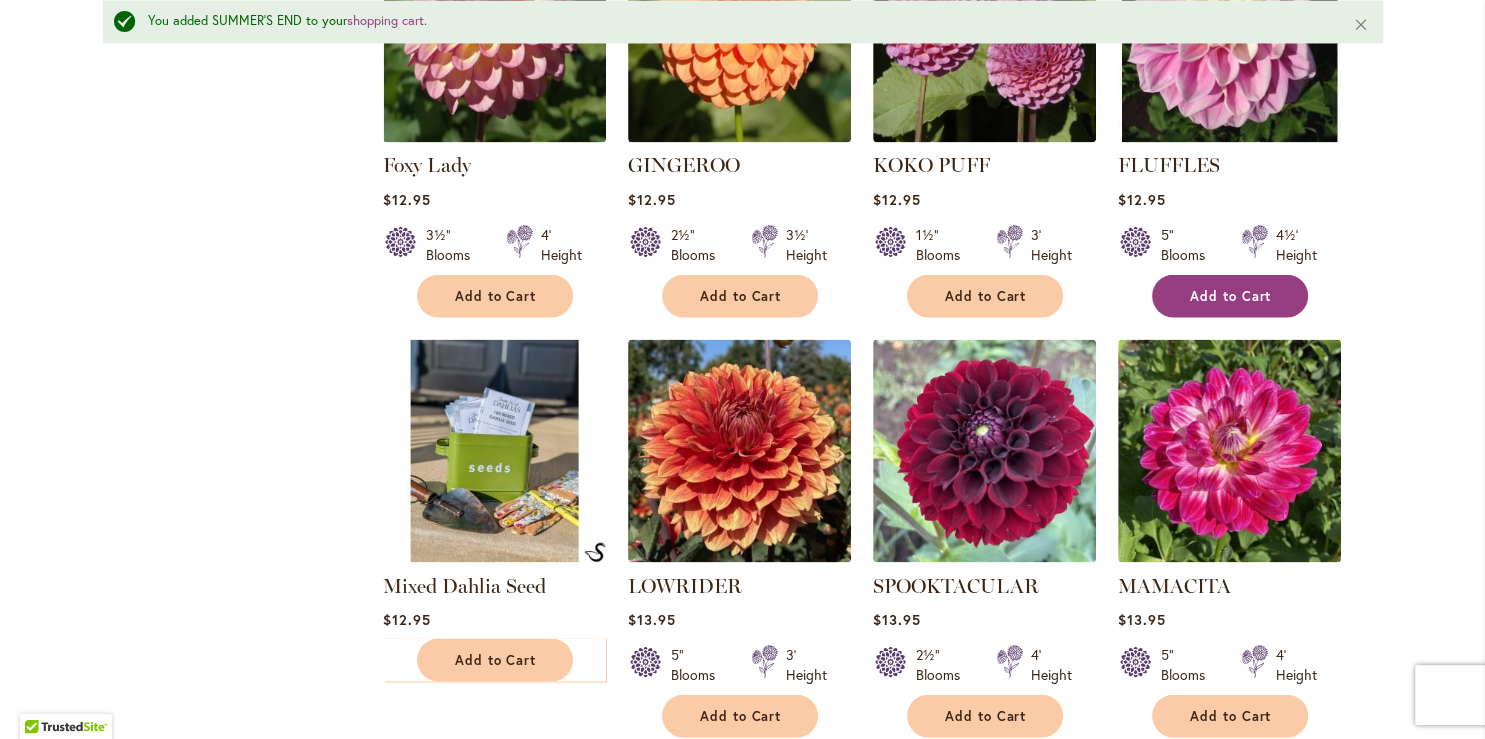 click on "Add to Cart" at bounding box center (1230, 295) 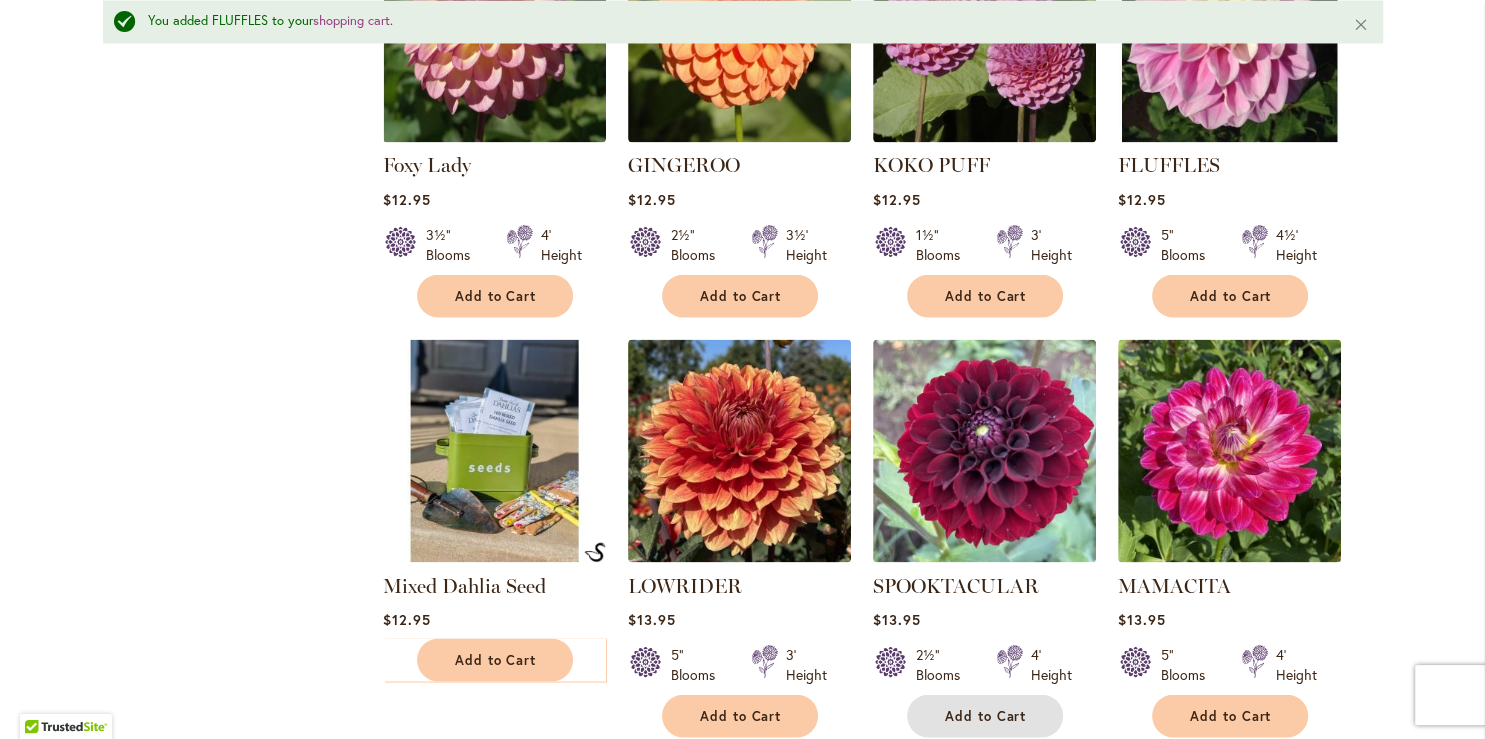 click on "Add to Cart" at bounding box center (986, 715) 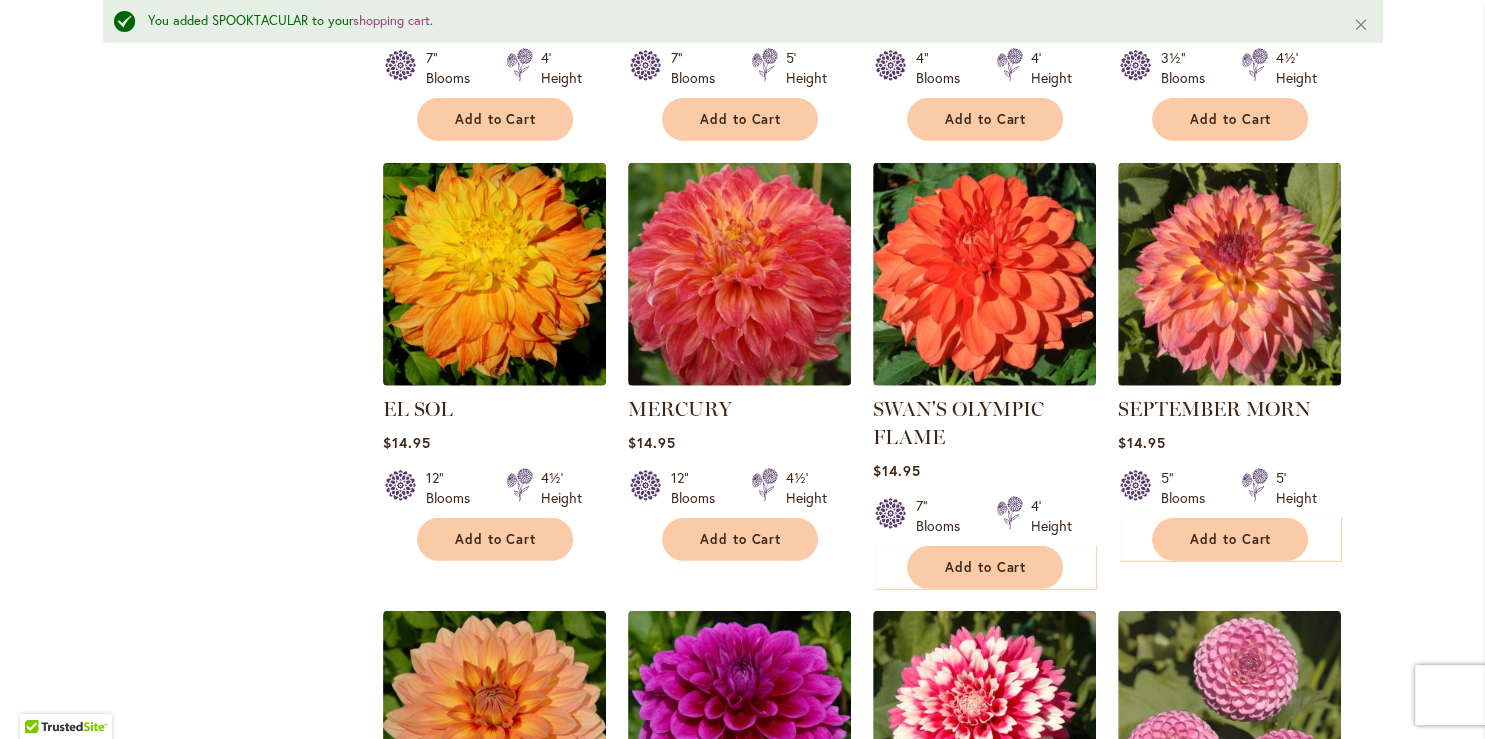 scroll, scrollTop: 5845, scrollLeft: 0, axis: vertical 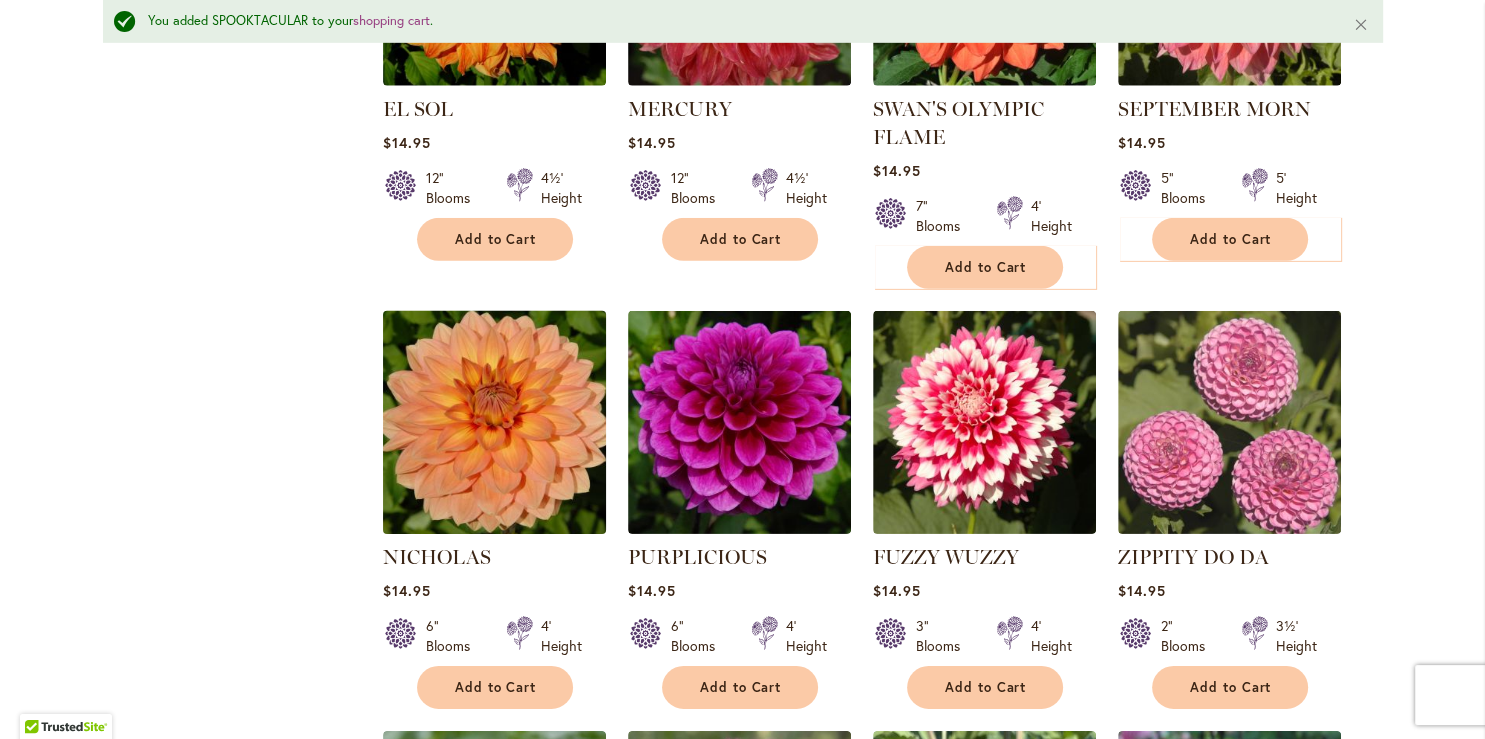 click at bounding box center (494, 422) 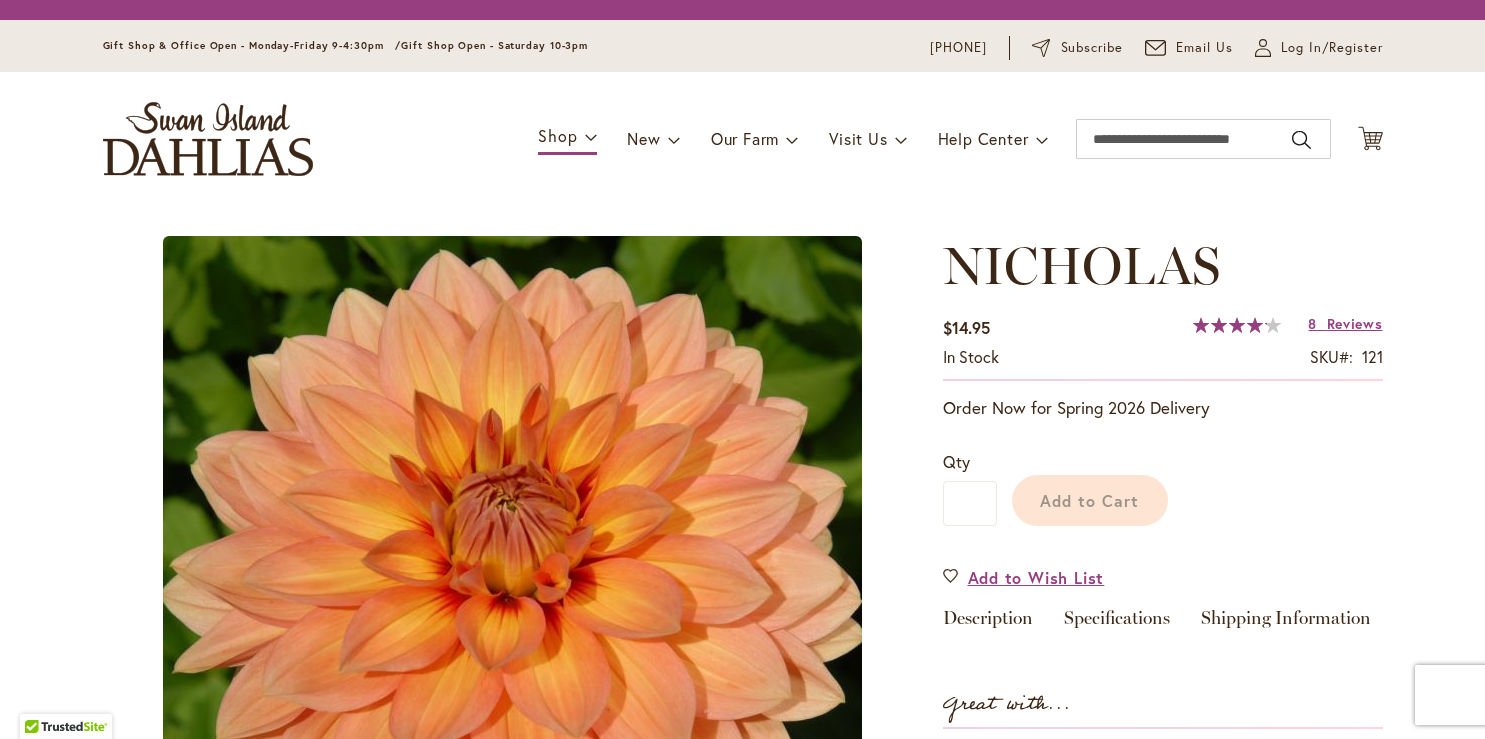 scroll, scrollTop: 0, scrollLeft: 0, axis: both 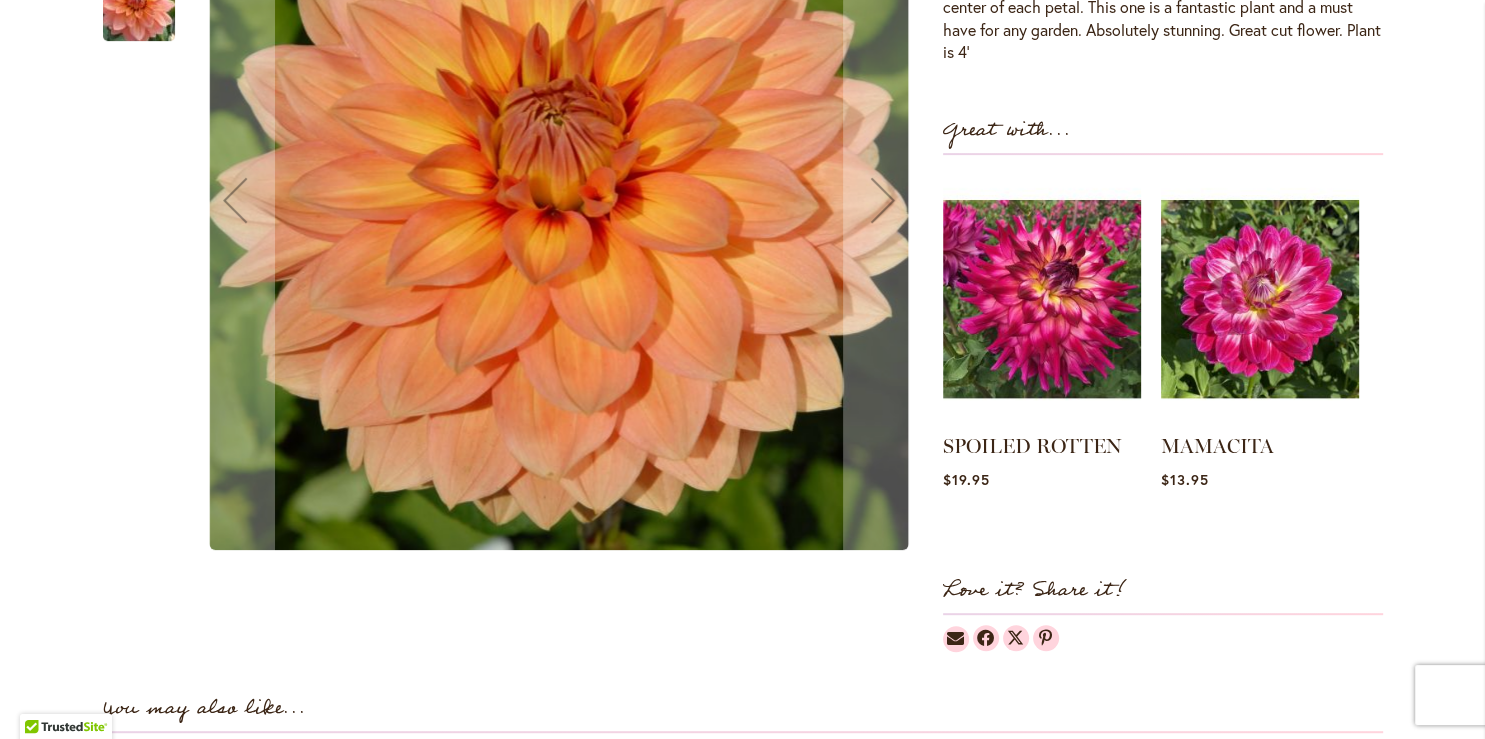 type on "**********" 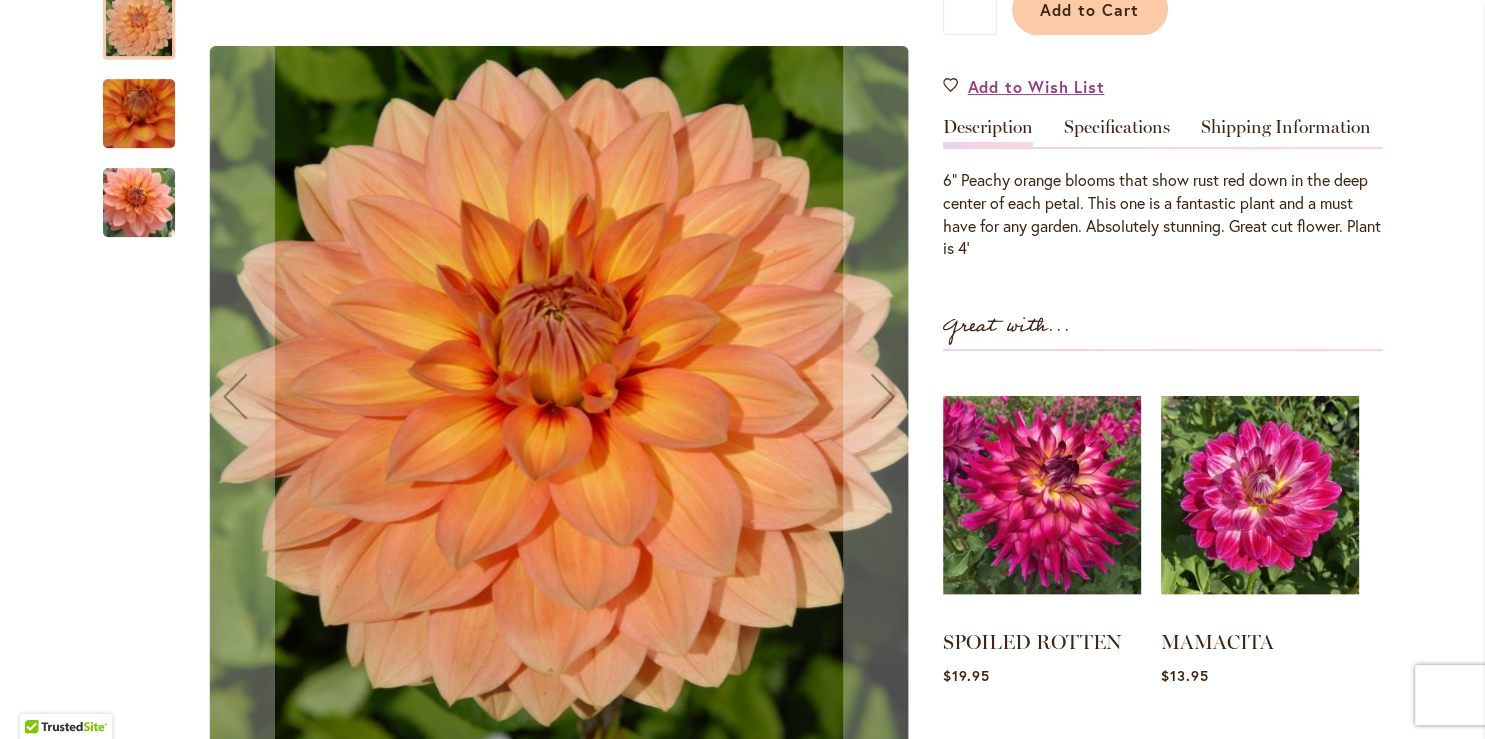 scroll, scrollTop: 543, scrollLeft: 0, axis: vertical 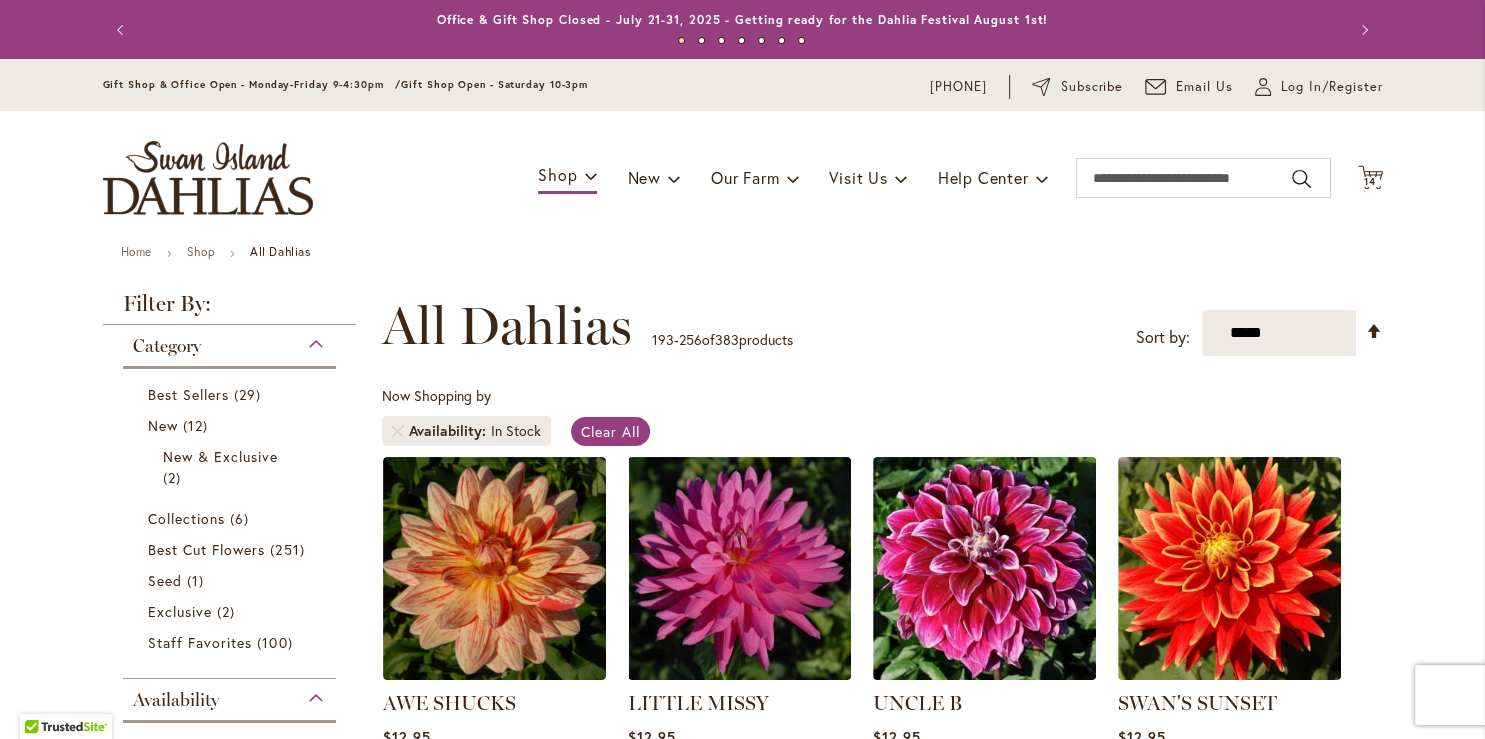 type on "**********" 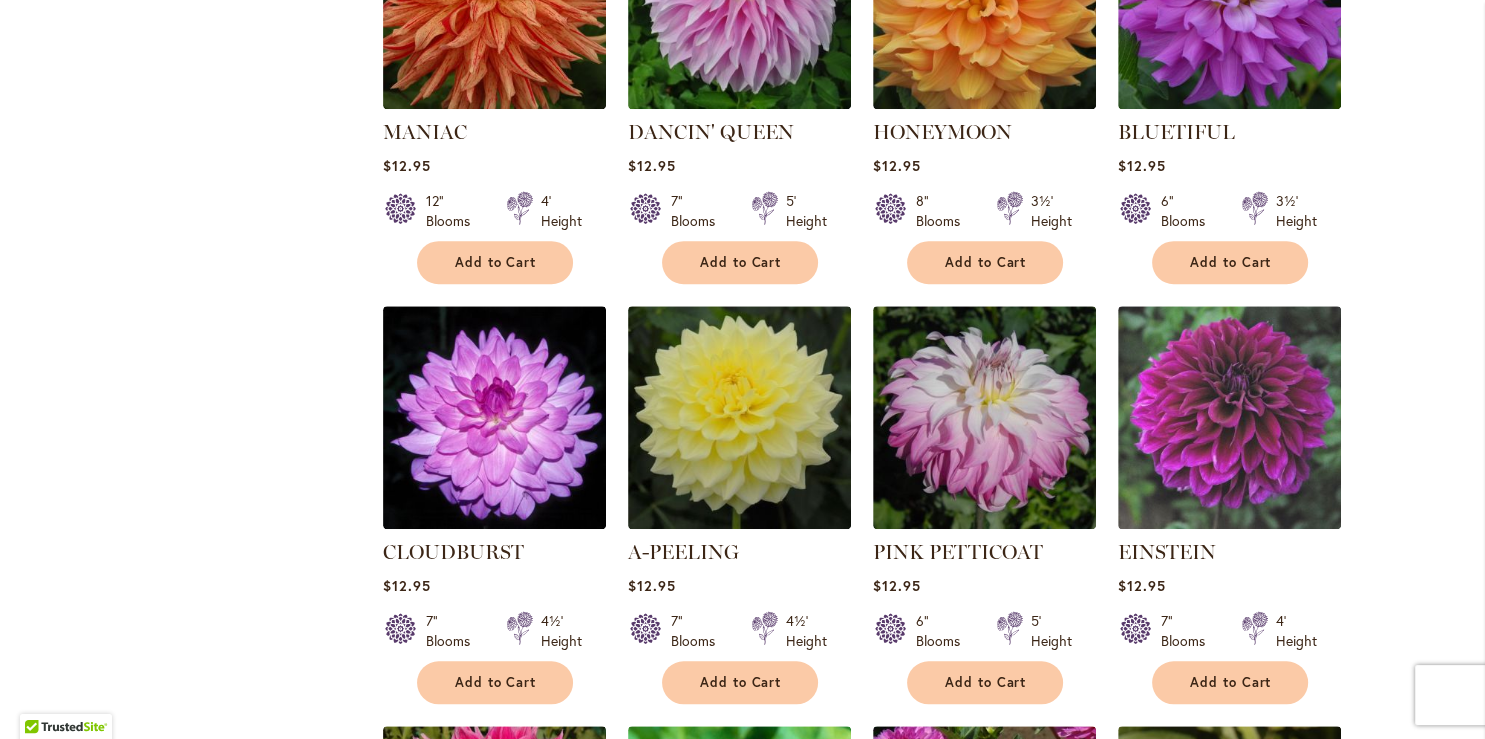 scroll, scrollTop: 2116, scrollLeft: 0, axis: vertical 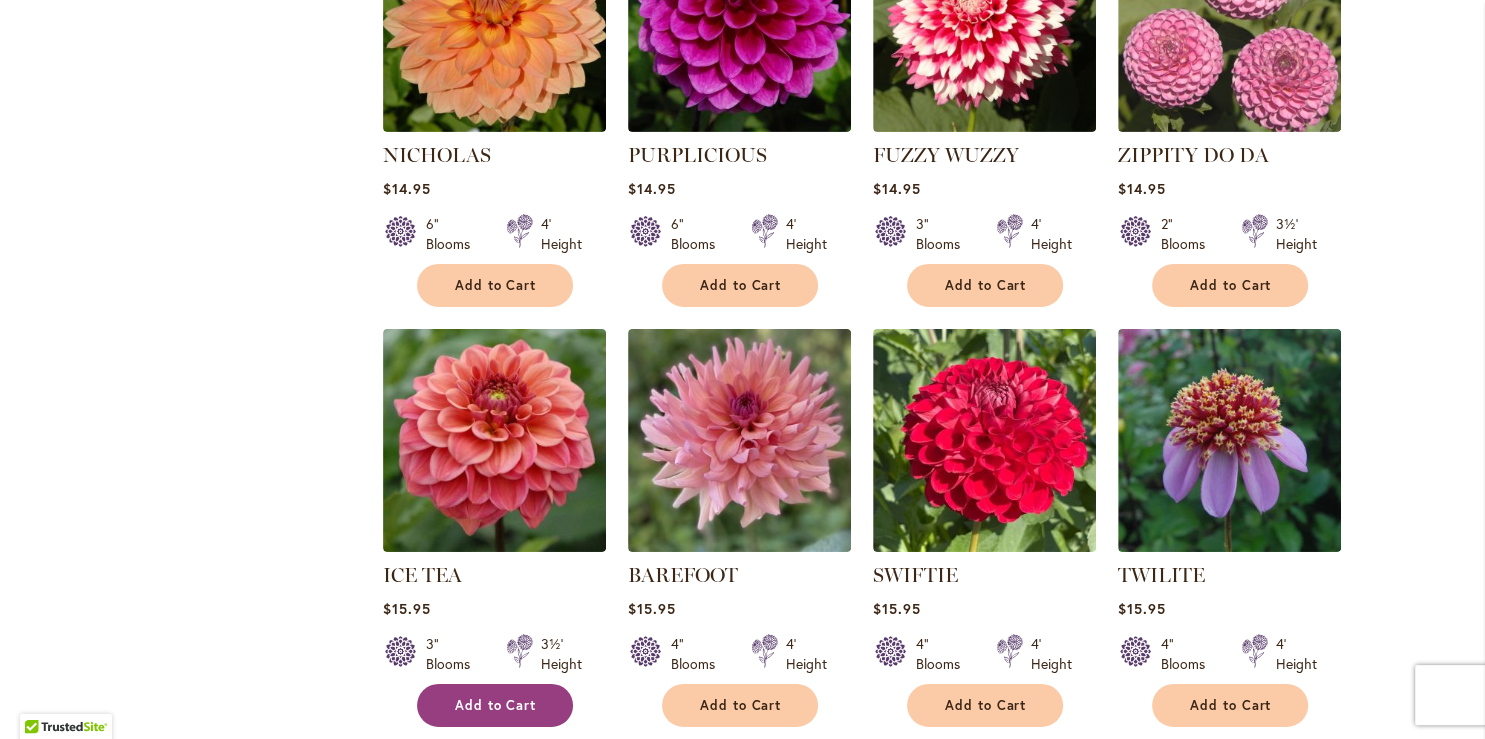 click on "Add to Cart" at bounding box center [495, 705] 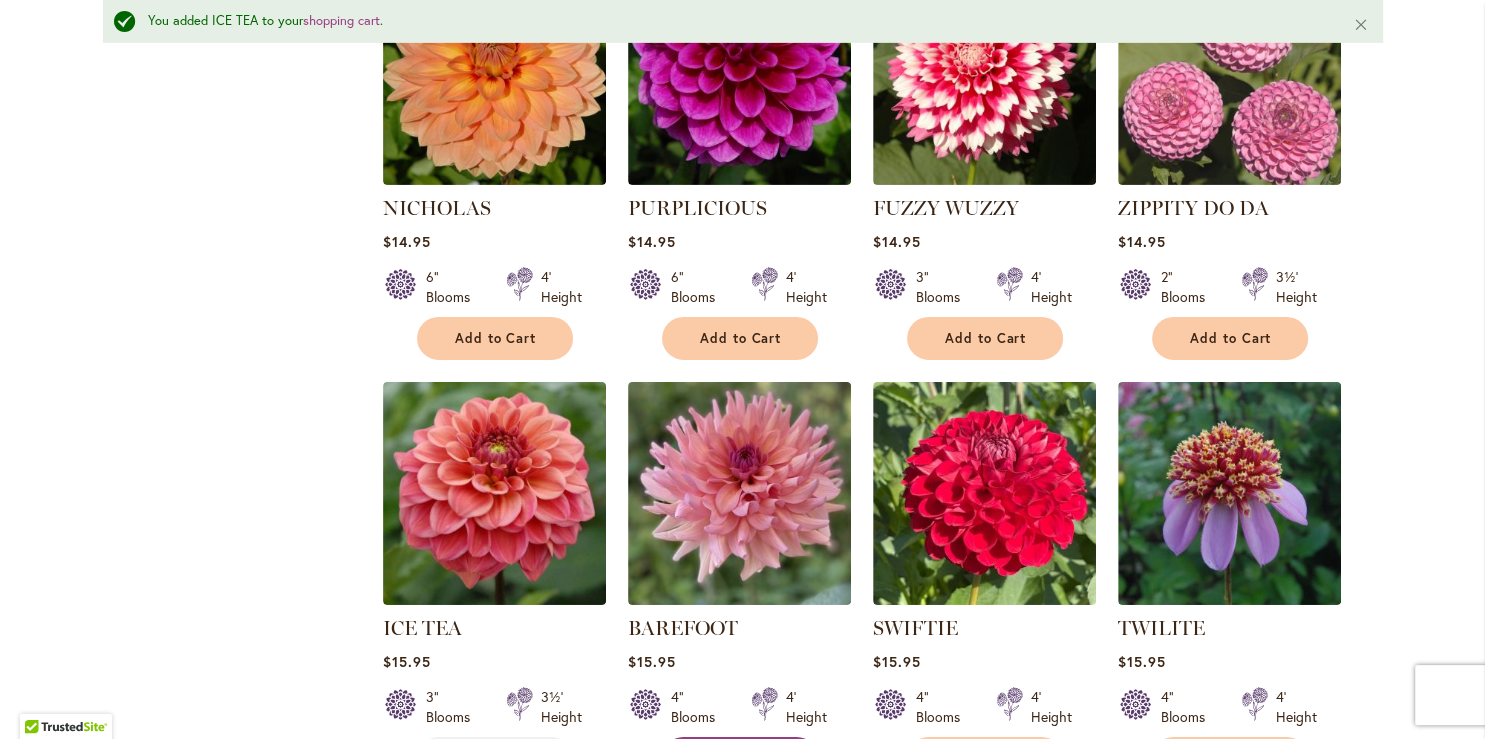scroll, scrollTop: 6703, scrollLeft: 0, axis: vertical 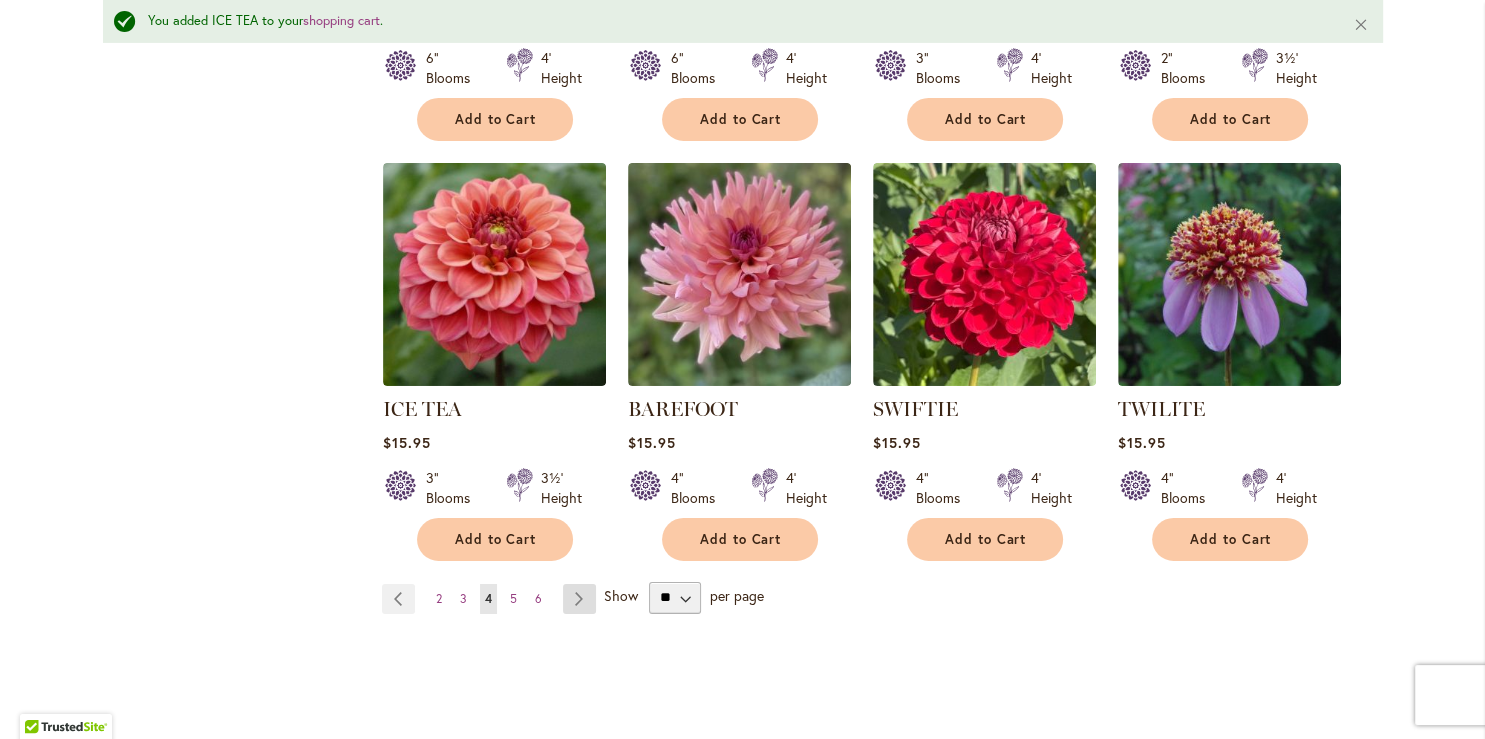 click on "Page
Next" at bounding box center (579, 599) 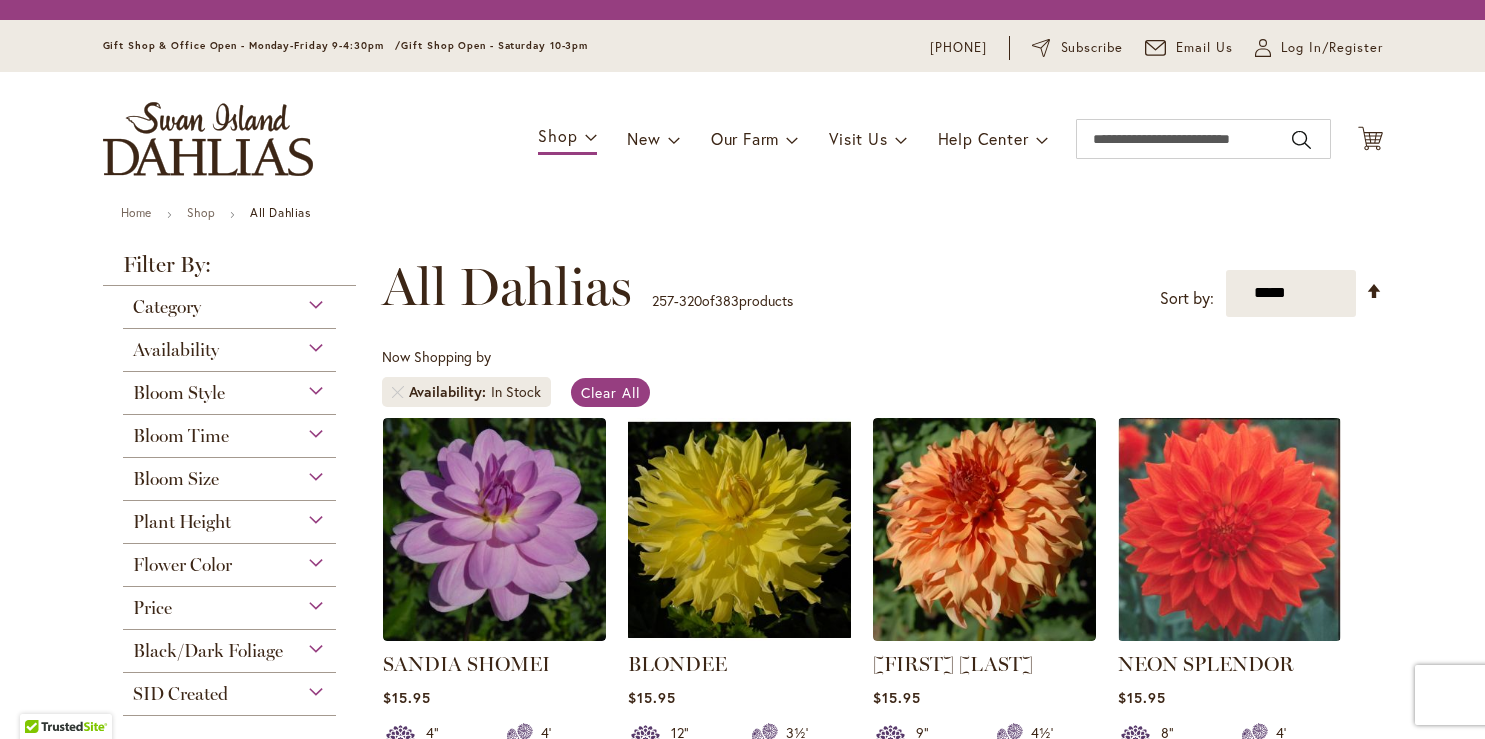 scroll, scrollTop: 0, scrollLeft: 0, axis: both 